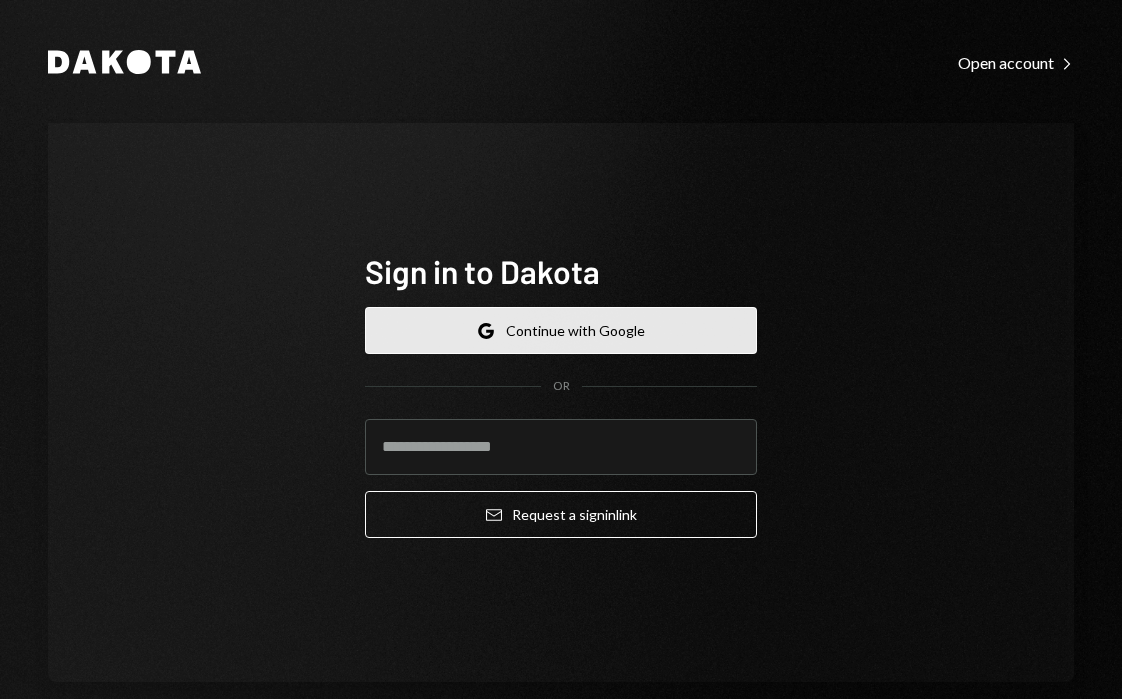 scroll, scrollTop: 0, scrollLeft: 0, axis: both 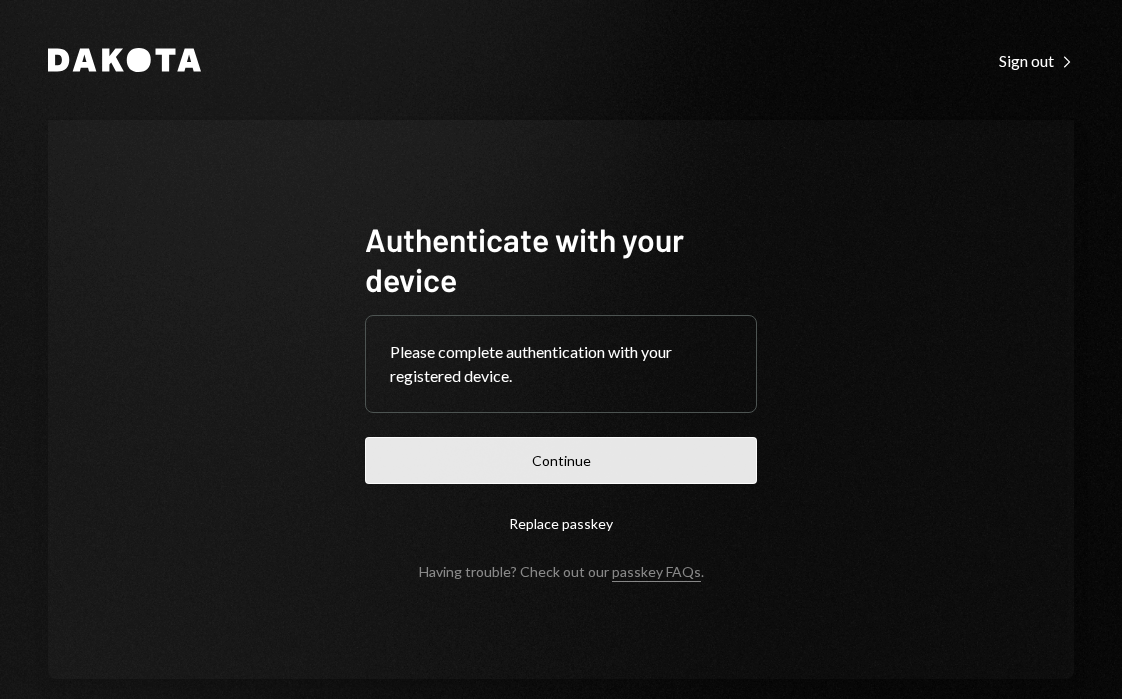 click on "Continue" at bounding box center (561, 460) 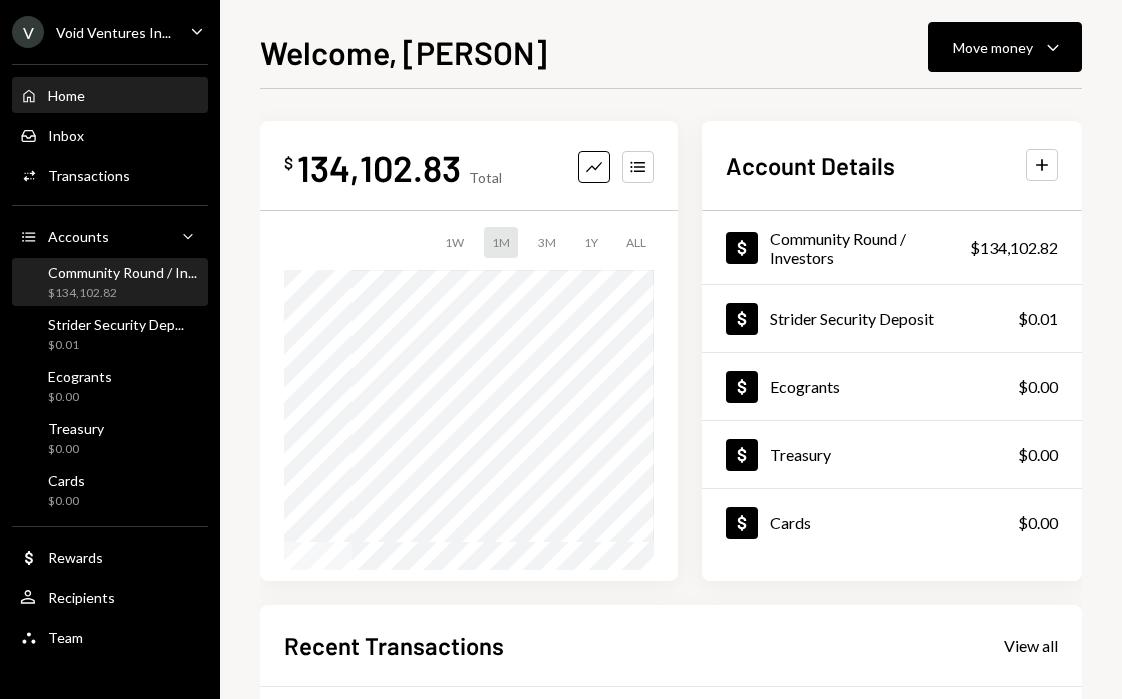 click on "Community Round / In..." at bounding box center [122, 272] 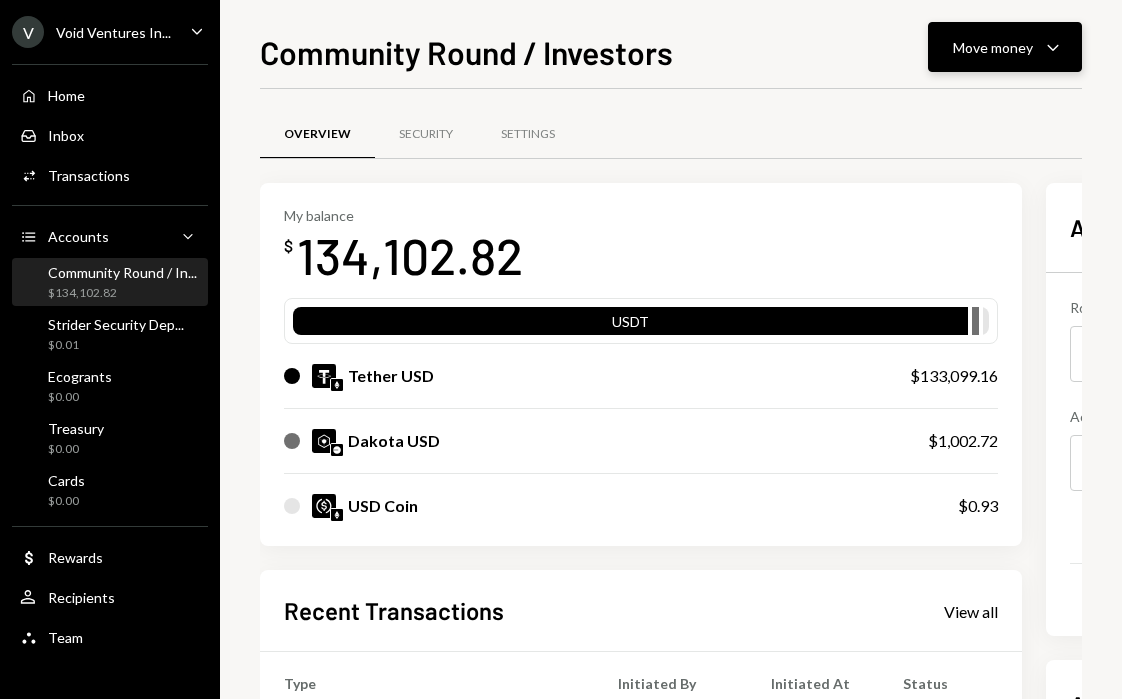 click on "Move money" at bounding box center [993, 47] 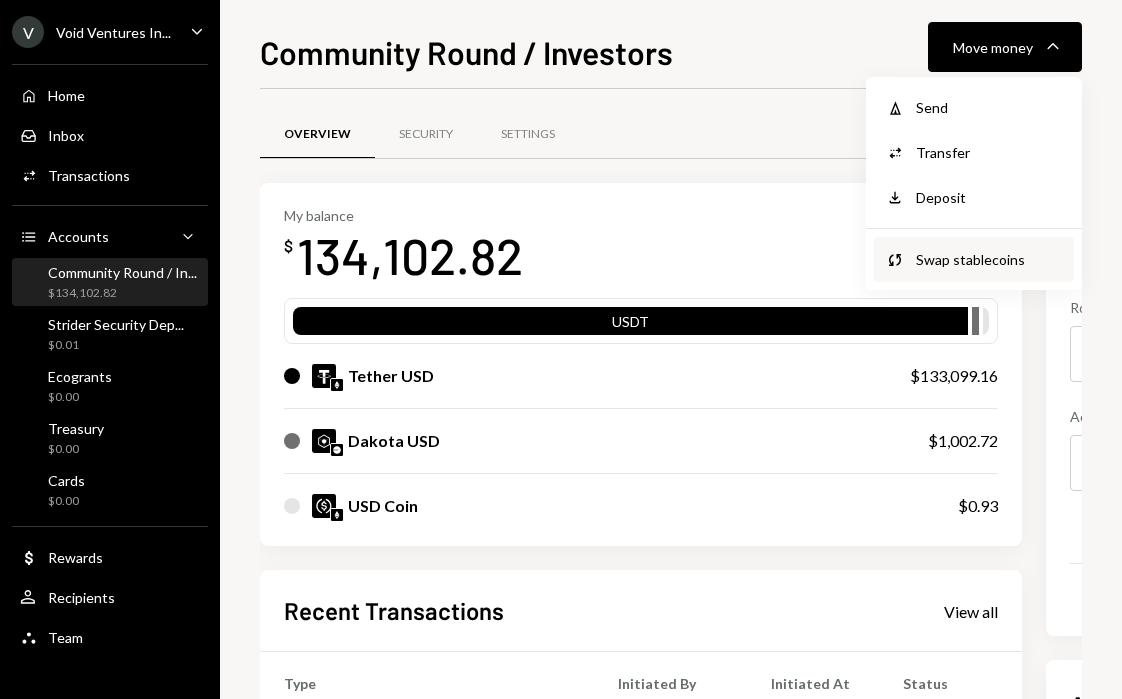 click on "Swap stablecoins" at bounding box center [989, 259] 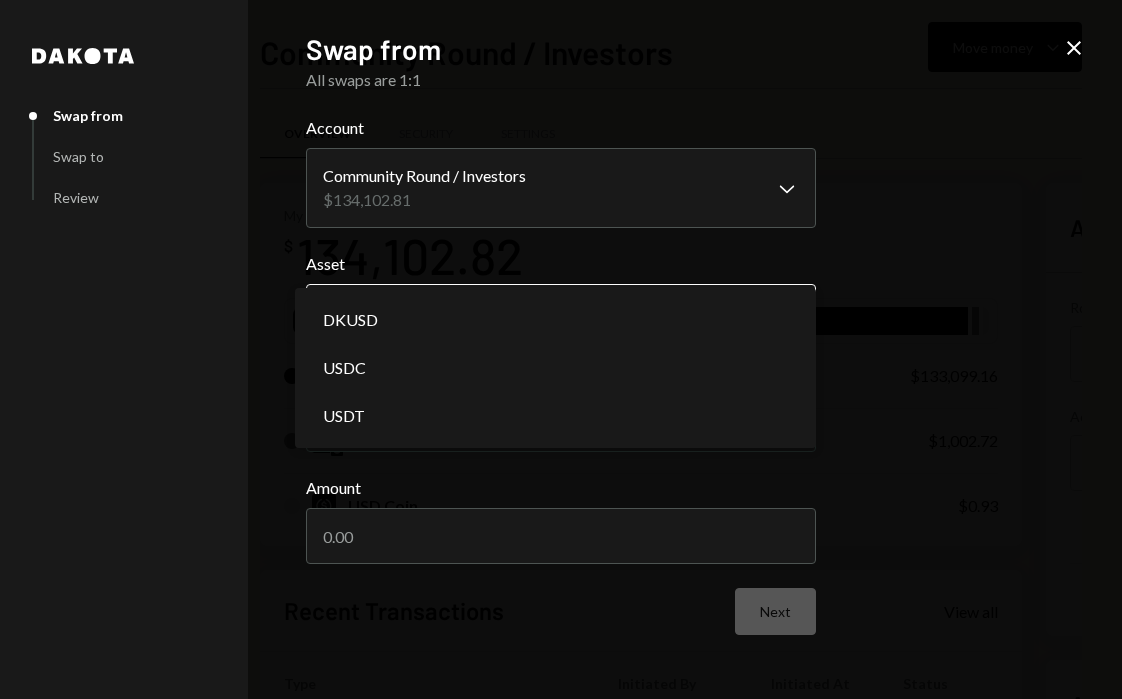 click on "V Void Ventures In... Caret Down Home Home Inbox Inbox Activities Transactions Accounts Accounts Caret Down Community Round / In... $134,102.82 Strider Security Dep... $0.01 Ecogrants $0.00 Treasury $0.00 Cards $0.00 Dollar Rewards User Recipients Team Team Community Round / Investors Move money Caret Down Overview Security Settings My balance $ 134,102.82 USDT Tether USD $133,099.16 Dakota USD $1,002.72 USD Coin $0.93 Recent Transactions View all Type Initiated By Initiated At Status Billing Drawdown Withdrawal 45  USDT Dakota System 08/04/2025 Completed Reward Earning $1.64 Dakota System 07/17/2025 Completed Billing Drawdown Withdrawal 45  USDT Dakota System 07/04/2025 Completed Withdrawal 8,960  USDC [PERSON] 07/03/2025 Completed Withdrawal 2,000  USDT [PERSON] 07/03/2025 Completed Account Details Routing Number 101019644 Copy Account Number • • • • • • • •  4605 Show Copy View more details Right Arrow Make international deposit Right Arrow Account Information Up Right Arrow" at bounding box center [561, 349] 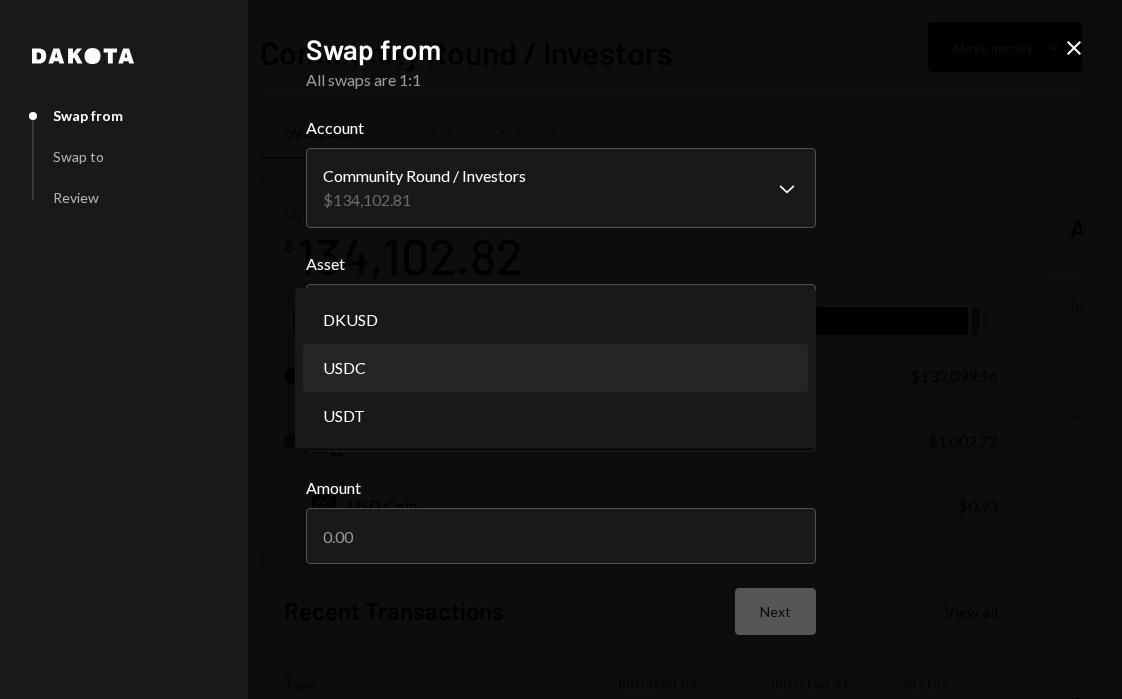 select on "****" 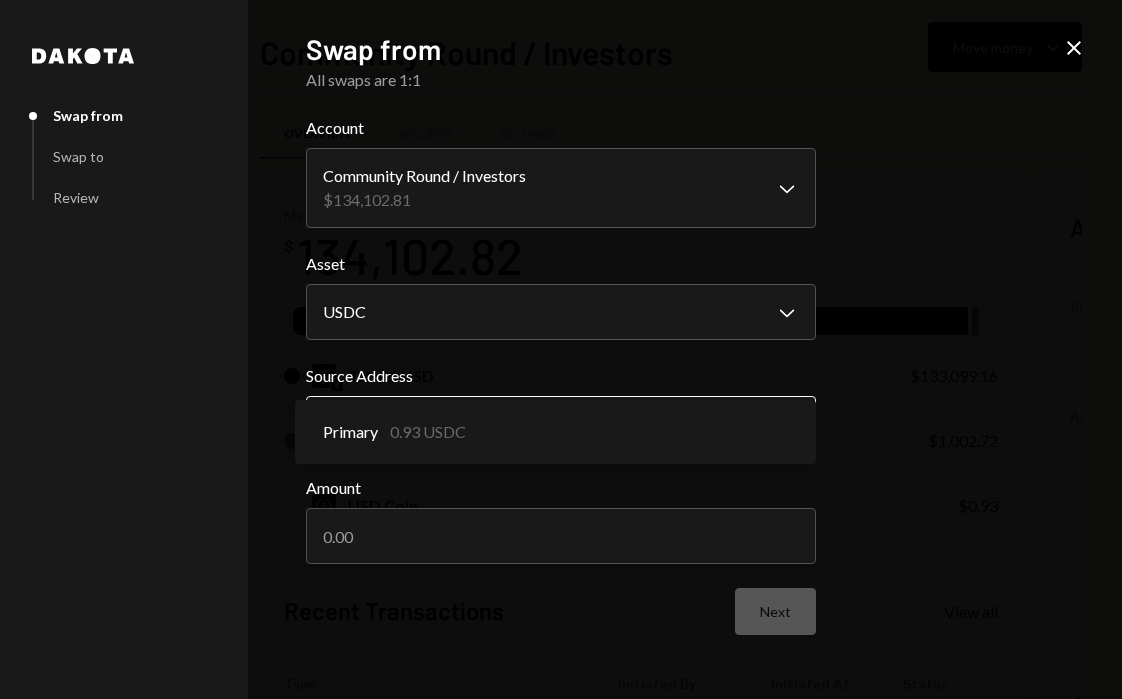 click on "V Void Ventures In... Caret Down Home Home Inbox Inbox Activities Transactions Accounts Accounts Caret Down Community Round / In... $134,102.82 Strider Security Dep... $0.01 Ecogrants $0.00 Treasury $0.00 Cards $0.00 Dollar Rewards User Recipients Team Team Community Round / Investors Move money Caret Down Overview Security Settings My balance $ 134,102.82 USDT Tether USD $133,099.16 Dakota USD $1,002.72 USD Coin $0.93 Recent Transactions View all Type Initiated By Initiated At Status Billing Drawdown Withdrawal 45  USDT Dakota System 08/04/2025 Completed Reward Earning $1.64 Dakota System 07/17/2025 Completed Billing Drawdown Withdrawal 45  USDT Dakota System 07/04/2025 Completed Withdrawal 8,960  USDC [PERSON] 07/03/2025 Completed Withdrawal 2,000  USDT [PERSON] 07/03/2025 Completed Account Details Routing Number 101019644 Copy Account Number • • • • • • • •  4605 Show Copy View more details Right Arrow Make international deposit Right Arrow Account Information Up Right Arrow" at bounding box center [561, 349] 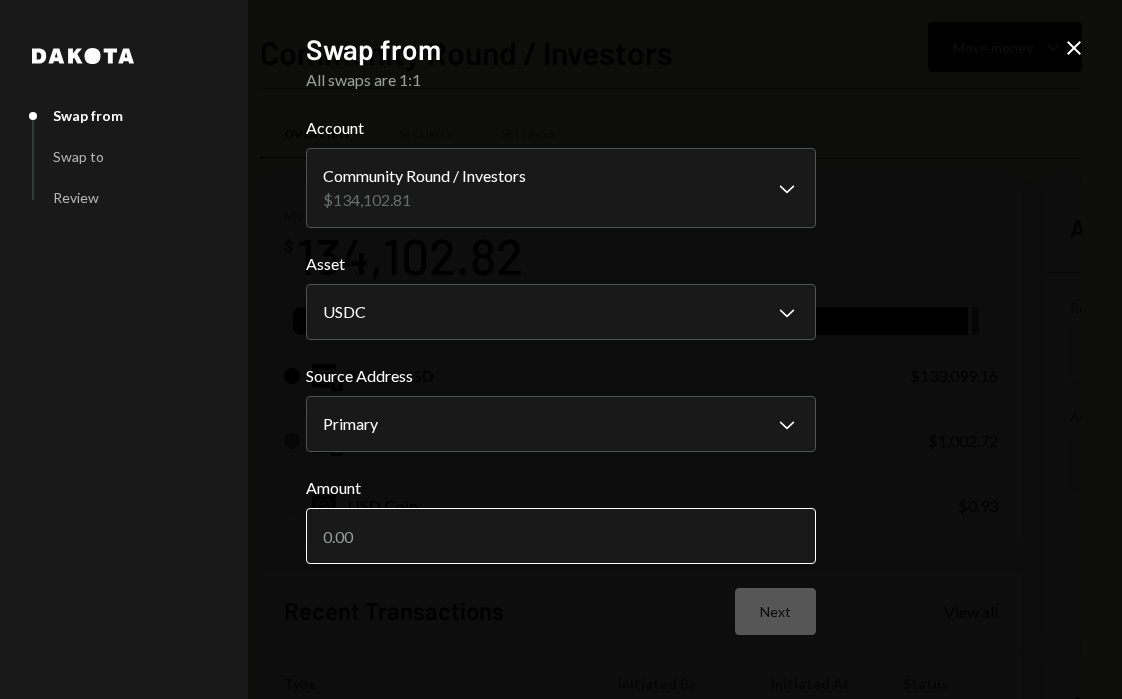 click on "Amount" at bounding box center [561, 536] 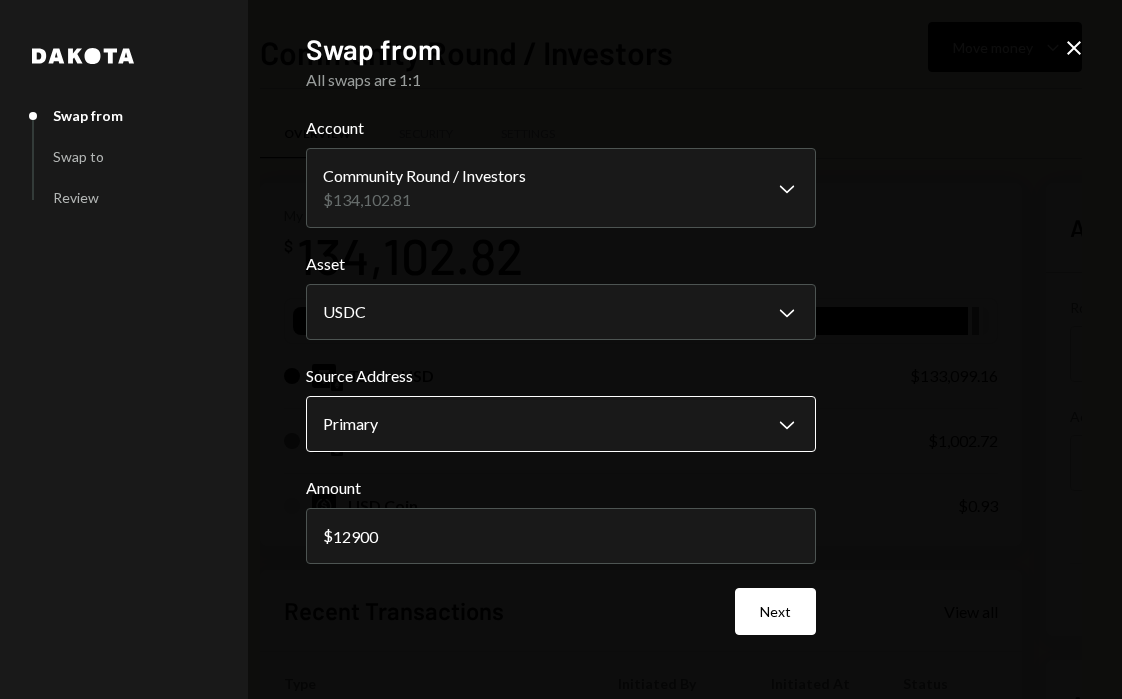 type on "12900" 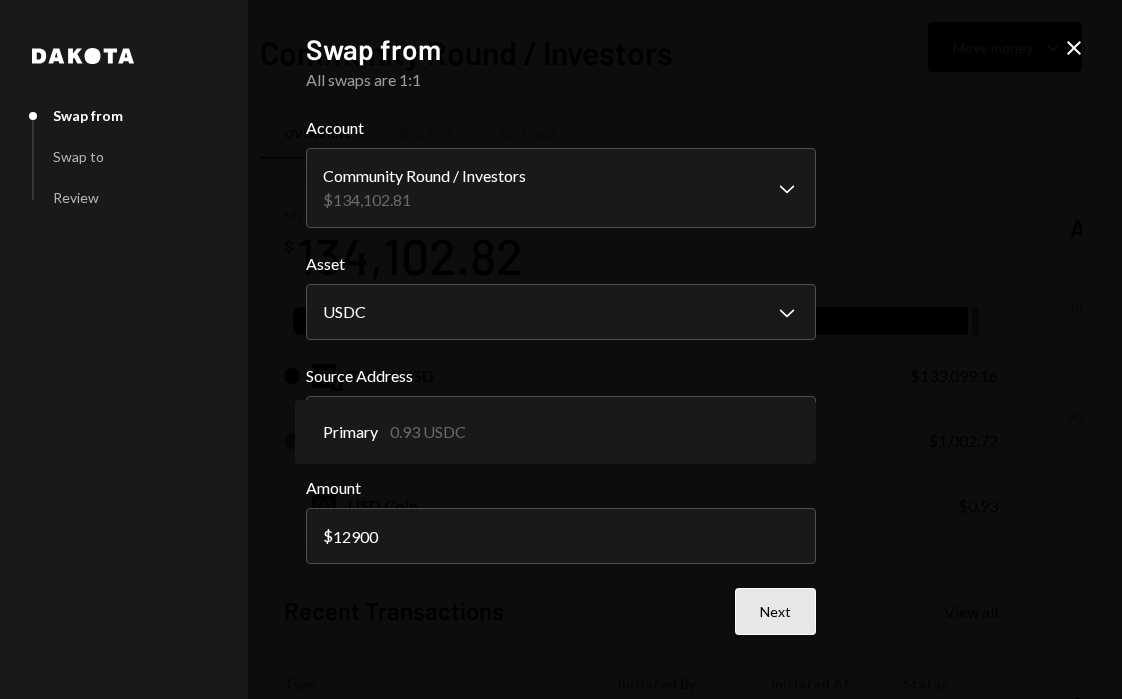 click on "Next" at bounding box center (775, 611) 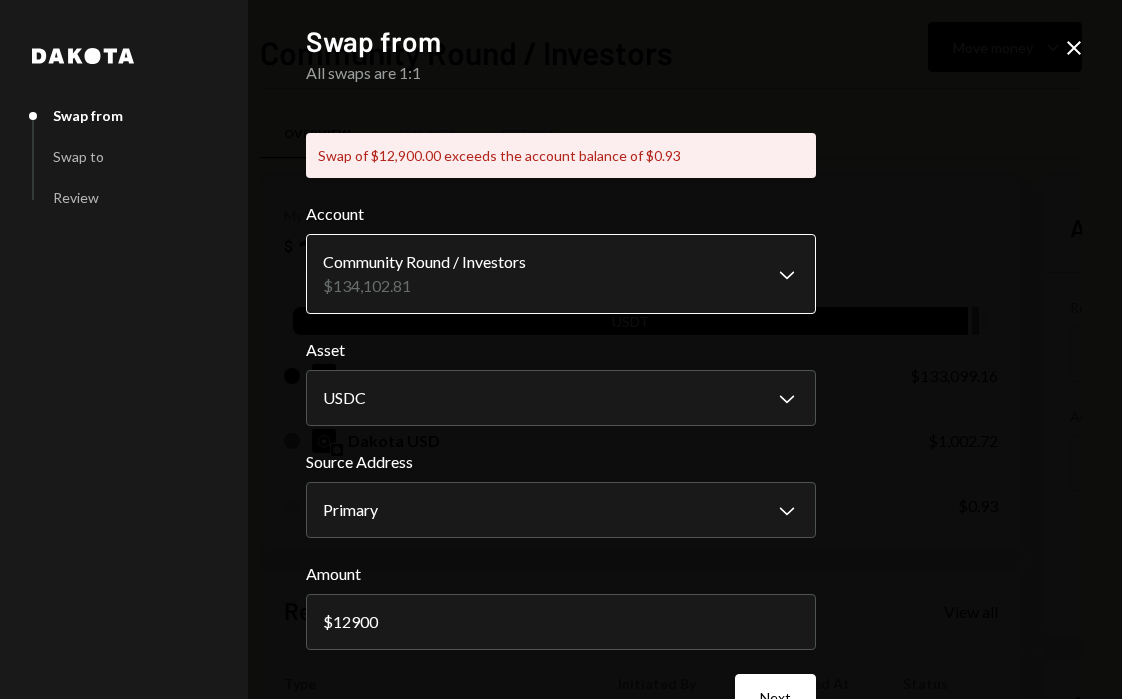 click on "V Void Ventures In... Caret Down Home Home Inbox Inbox Activities Transactions Accounts Accounts Caret Down Community Round / In... $134,102.82 Strider Security Dep... $0.01 Ecogrants $0.00 Treasury $0.00 Cards $0.00 Dollar Rewards User Recipients Team Team Community Round / Investors Move money Caret Down Overview Security Settings My balance $ 134,102.82 USDT Tether USD $133,099.16 Dakota USD $1,002.72 USD Coin $0.93 Recent Transactions View all Type Initiated By Initiated At Status Billing Drawdown Withdrawal 45  USDT Dakota System 08/04/2025 Completed Reward Earning $1.64 Dakota System 07/17/2025 Completed Billing Drawdown Withdrawal 45  USDT Dakota System 07/04/2025 Completed Withdrawal 8,960  USDC [PERSON] 07/03/2025 Completed Withdrawal 2,000  USDT [PERSON] 07/03/2025 Completed Account Details Routing Number 101019644 Copy Account Number • • • • • • • •  4605 Show Copy View more details Right Arrow Make international deposit Right Arrow Account Information Up Right Arrow $" at bounding box center [561, 349] 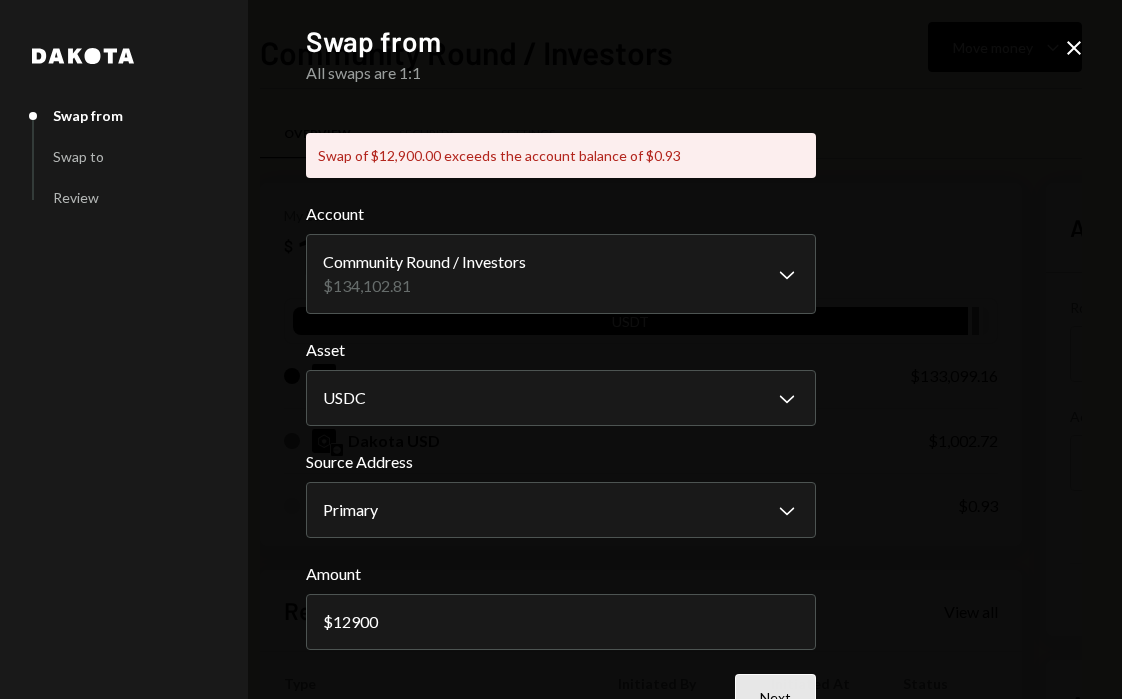 click on "Next" at bounding box center (775, 697) 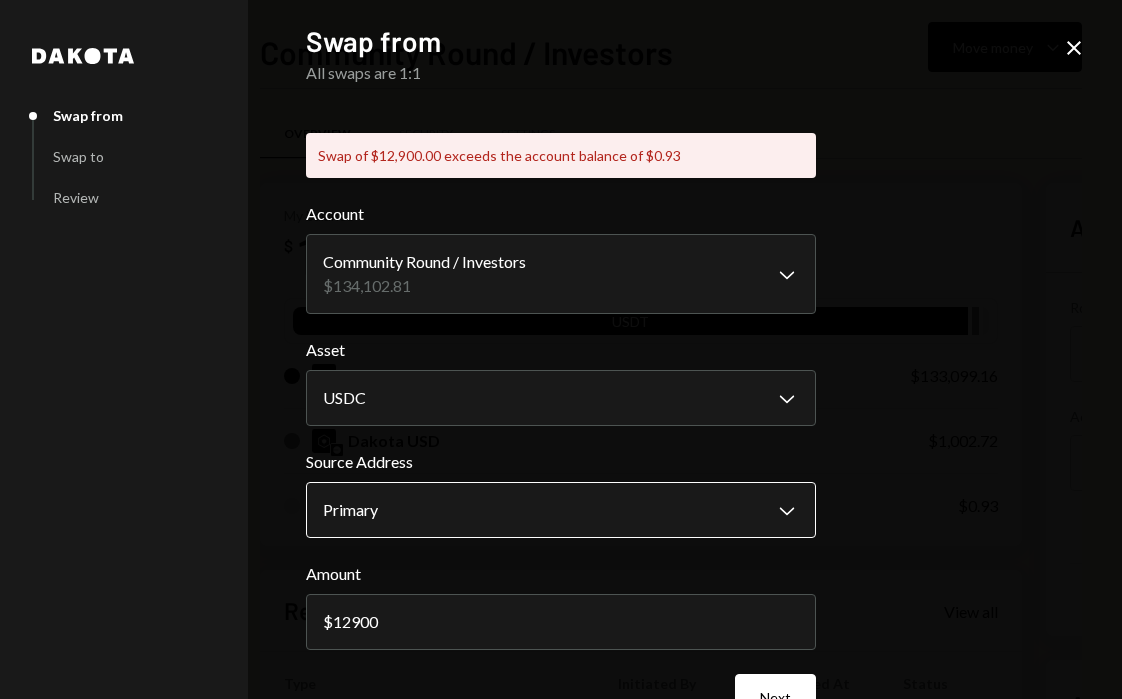 scroll, scrollTop: 53, scrollLeft: 0, axis: vertical 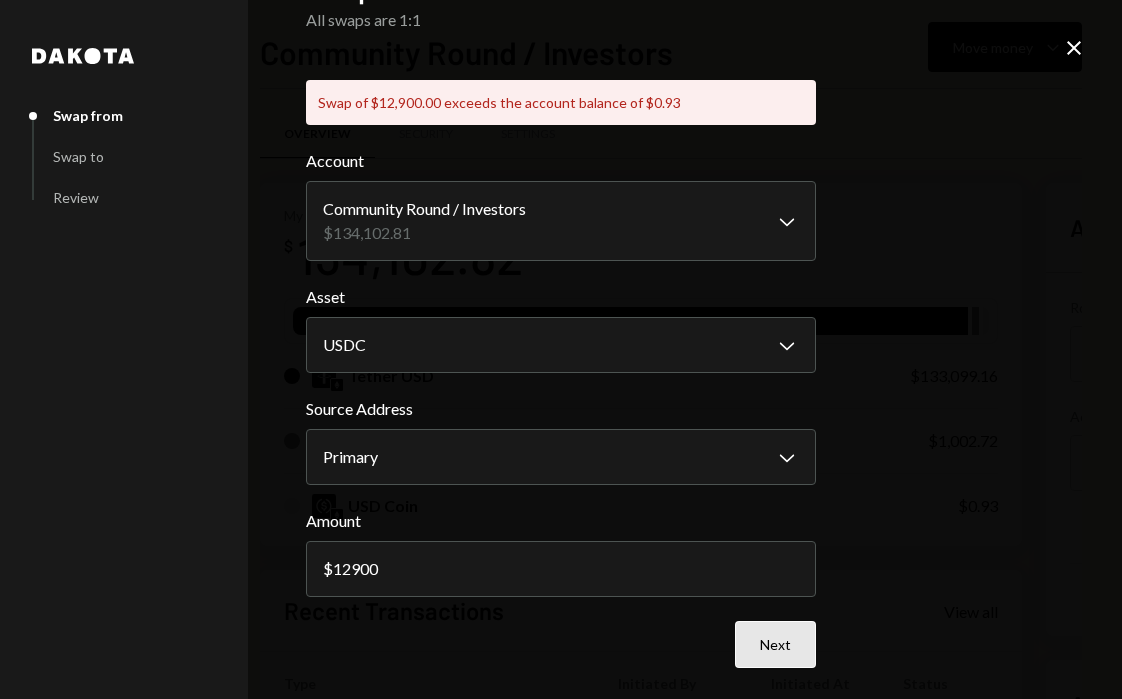 click on "Next" at bounding box center [775, 644] 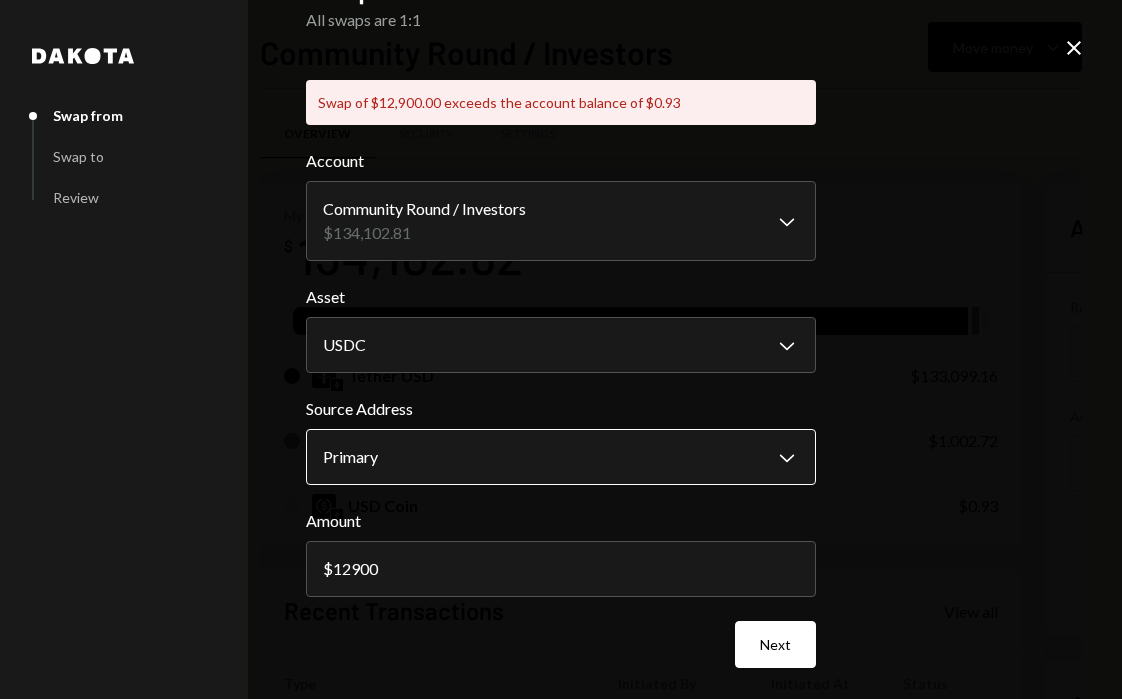 click on "Primary Chevron Down" at bounding box center (561, 457) 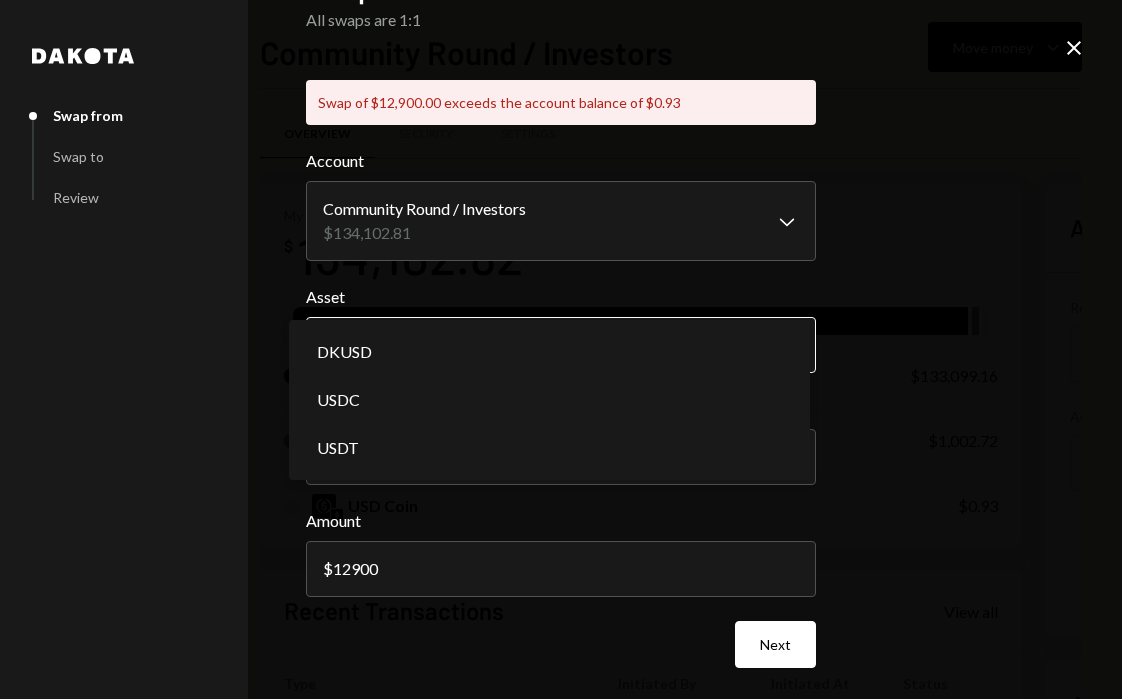 click on "V Void Ventures In... Caret Down Home Home Inbox Inbox Activities Transactions Accounts Accounts Caret Down Community Round / In... $134,102.82 Strider Security Dep... $0.01 Ecogrants $0.00 Treasury $0.00 Cards $0.00 Dollar Rewards User Recipients Team Team Community Round / Investors Move money Caret Down Overview Security Settings My balance $ 134,102.82 USDT Tether USD $133,099.16 Dakota USD $1,002.72 USD Coin $0.93 Recent Transactions View all Type Initiated By Initiated At Status Billing Drawdown Withdrawal 45  USDT Dakota System 08/04/2025 Completed Reward Earning $1.64 Dakota System 07/17/2025 Completed Billing Drawdown Withdrawal 45  USDT Dakota System 07/04/2025 Completed Withdrawal 8,960  USDC [PERSON] 07/03/2025 Completed Withdrawal 2,000  USDT [PERSON] 07/03/2025 Completed Account Details Routing Number 101019644 Copy Account Number • • • • • • • •  4605 Show Copy View more details Right Arrow Make international deposit Right Arrow Account Information Up Right Arrow $" at bounding box center [561, 349] 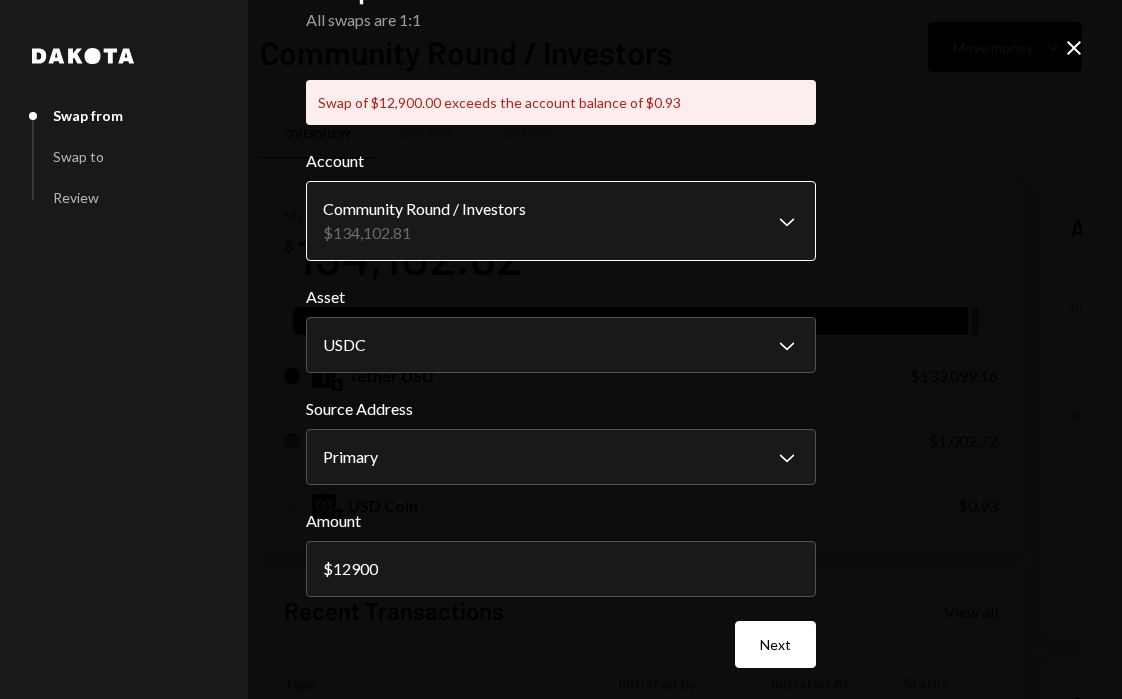click on "V Void Ventures In... Caret Down Home Home Inbox Inbox Activities Transactions Accounts Accounts Caret Down Community Round / In... $134,102.82 Strider Security Dep... $0.01 Ecogrants $0.00 Treasury $0.00 Cards $0.00 Dollar Rewards User Recipients Team Team Community Round / Investors Move money Caret Down Overview Security Settings My balance $ 134,102.82 USDT Tether USD $133,099.16 Dakota USD $1,002.72 USD Coin $0.93 Recent Transactions View all Type Initiated By Initiated At Status Billing Drawdown Withdrawal 45  USDT Dakota System 08/04/2025 Completed Reward Earning $1.64 Dakota System 07/17/2025 Completed Billing Drawdown Withdrawal 45  USDT Dakota System 07/04/2025 Completed Withdrawal 8,960  USDC [PERSON] 07/03/2025 Completed Withdrawal 2,000  USDT [PERSON] 07/03/2025 Completed Account Details Routing Number 101019644 Copy Account Number • • • • • • • •  4605 Show Copy View more details Right Arrow Make international deposit Right Arrow Account Information Up Right Arrow $" at bounding box center (561, 349) 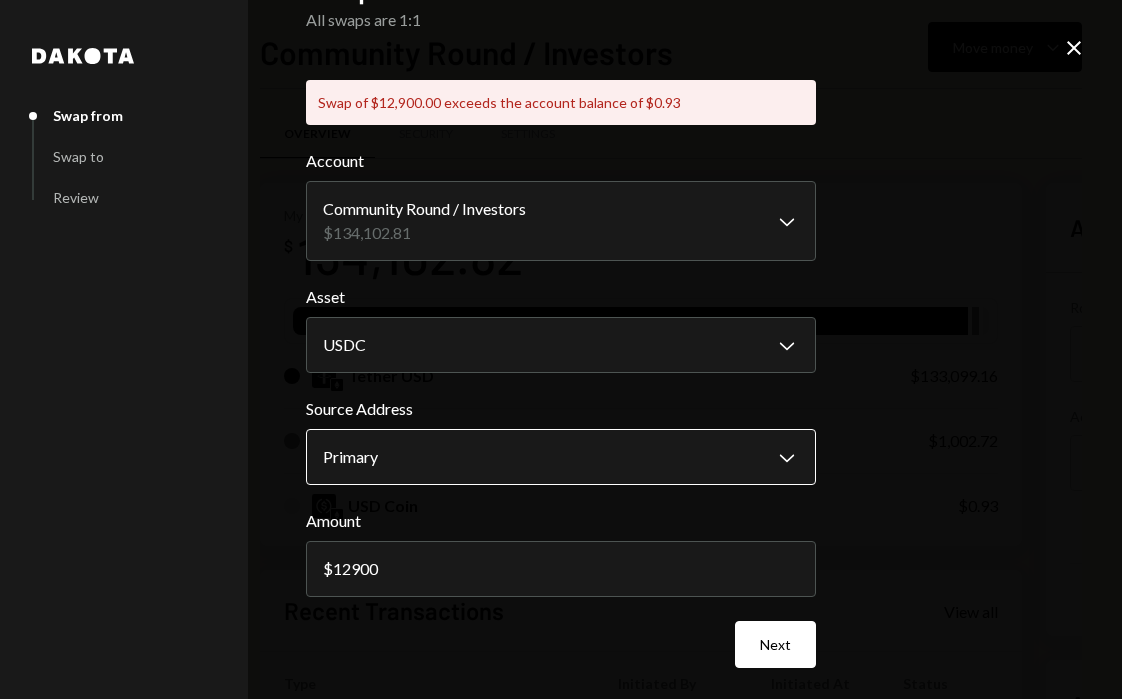 click on "V Void Ventures In... Caret Down Home Home Inbox Inbox Activities Transactions Accounts Accounts Caret Down Community Round / In... $134,102.82 Strider Security Dep... $0.01 Ecogrants $0.00 Treasury $0.00 Cards $0.00 Dollar Rewards User Recipients Team Team Community Round / Investors Move money Caret Down Overview Security Settings My balance $ 134,102.82 USDT Tether USD $133,099.16 Dakota USD $1,002.72 USD Coin $0.93 Recent Transactions View all Type Initiated By Initiated At Status Billing Drawdown Withdrawal 45  USDT Dakota System 08/04/2025 Completed Reward Earning $1.64 Dakota System 07/17/2025 Completed Billing Drawdown Withdrawal 45  USDT Dakota System 07/04/2025 Completed Withdrawal 8,960  USDC [PERSON] 07/03/2025 Completed Withdrawal 2,000  USDT [PERSON] 07/03/2025 Completed Account Details Routing Number 101019644 Copy Account Number • • • • • • • •  4605 Show Copy View more details Right Arrow Make international deposit Right Arrow Account Information Up Right Arrow $" at bounding box center [561, 349] 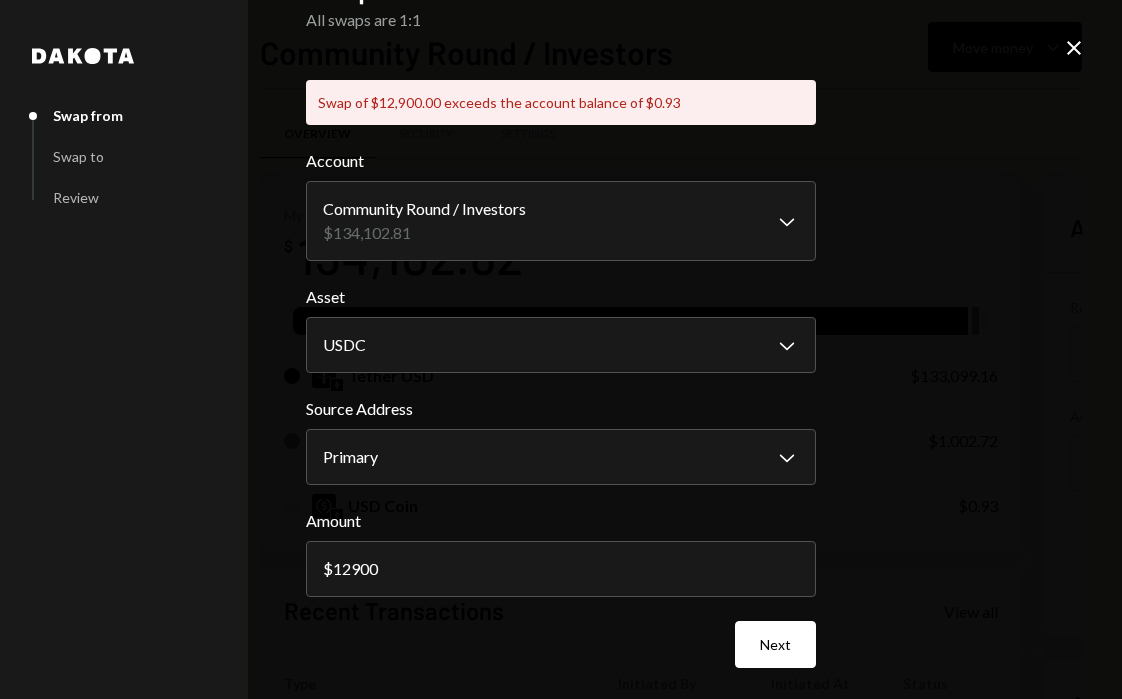click on "Close" 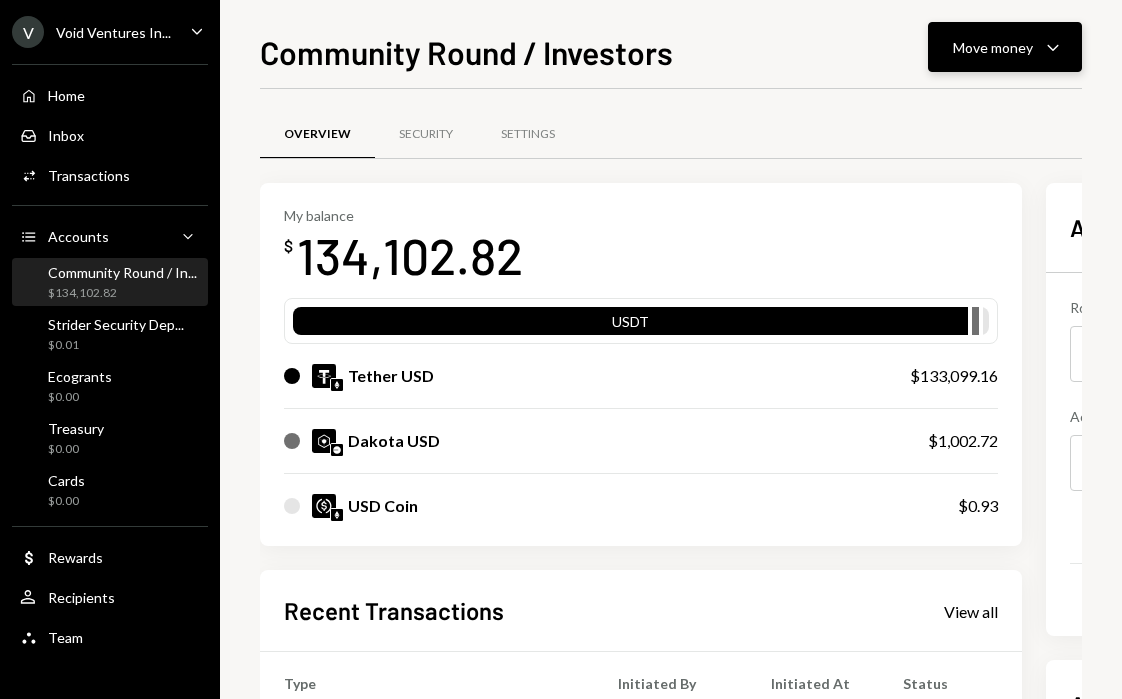 click on "Move money" at bounding box center (993, 47) 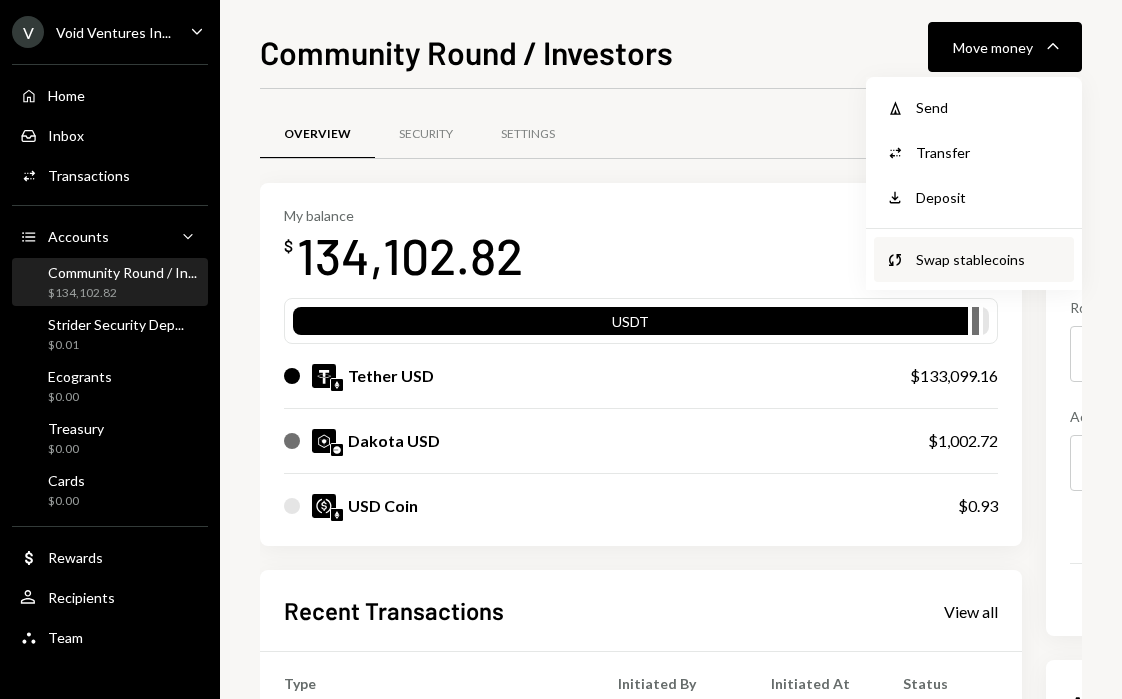 click on "Swap stablecoins" at bounding box center [989, 259] 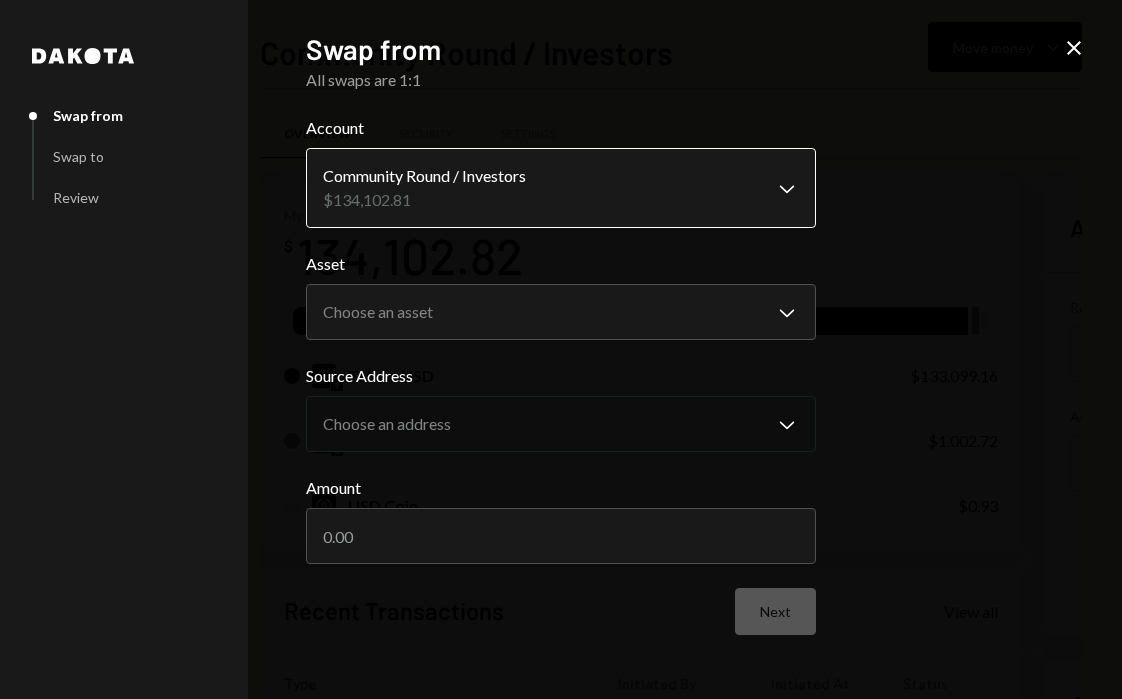 click on "V Void Ventures In... Caret Down Home Home Inbox Inbox Activities Transactions Accounts Accounts Caret Down Community Round / In... $134,102.82 Strider Security Dep... $0.01 Ecogrants $0.00 Treasury $0.00 Cards $0.00 Dollar Rewards User Recipients Team Team Community Round / Investors Move money Caret Down Overview Security Settings My balance $ 134,102.82 USDT Tether USD $133,099.16 Dakota USD $1,002.72 USD Coin $0.93 Recent Transactions View all Type Initiated By Initiated At Status Billing Drawdown Withdrawal 45  USDT Dakota System 08/04/2025 Completed Reward Earning $1.64 Dakota System 07/17/2025 Completed Billing Drawdown Withdrawal 45  USDT Dakota System 07/04/2025 Completed Withdrawal 8,960  USDC [PERSON] 07/03/2025 Completed Withdrawal 2,000  USDT [PERSON] 07/03/2025 Completed Account Details Routing Number 101019644 Copy Account Number • • • • • • • •  4605 Show Copy View more details Right Arrow Make international deposit Right Arrow Account Information Up Right Arrow" at bounding box center [561, 349] 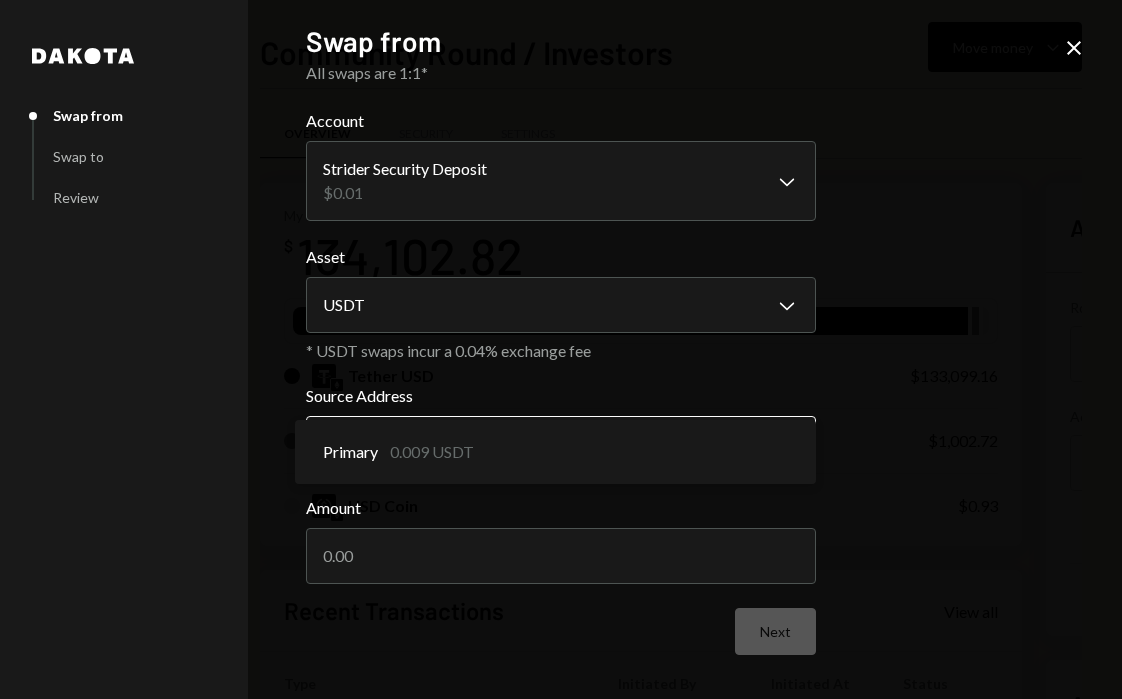 click on "V Void Ventures In... Caret Down Home Home Inbox Inbox Activities Transactions Accounts Accounts Caret Down Community Round / In... $134,102.82 Strider Security Dep... $0.01 Ecogrants $0.00 Treasury $0.00 Cards $0.00 Dollar Rewards User Recipients Team Team Community Round / Investors Move money Caret Down Overview Security Settings My balance $ 134,102.82 USDT Tether USD $133,099.16 Dakota USD $1,002.72 USD Coin $0.93 Recent Transactions View all Type Initiated By Initiated At Status Billing Drawdown Withdrawal 45  USDT Dakota System 08/04/2025 Completed Reward Earning $1.64 Dakota System 07/17/2025 Completed Billing Drawdown Withdrawal 45  USDT Dakota System 07/04/2025 Completed Withdrawal 8,960  USDC [PERSON] 07/03/2025 Completed Withdrawal 2,000  USDT [PERSON] 07/03/2025 Completed Account Details Routing Number 101019644 Copy Account Number • • • • • • • •  4605 Show Copy View more details Right Arrow Make international deposit Right Arrow Account Information Up Right Arrow" at bounding box center [561, 349] 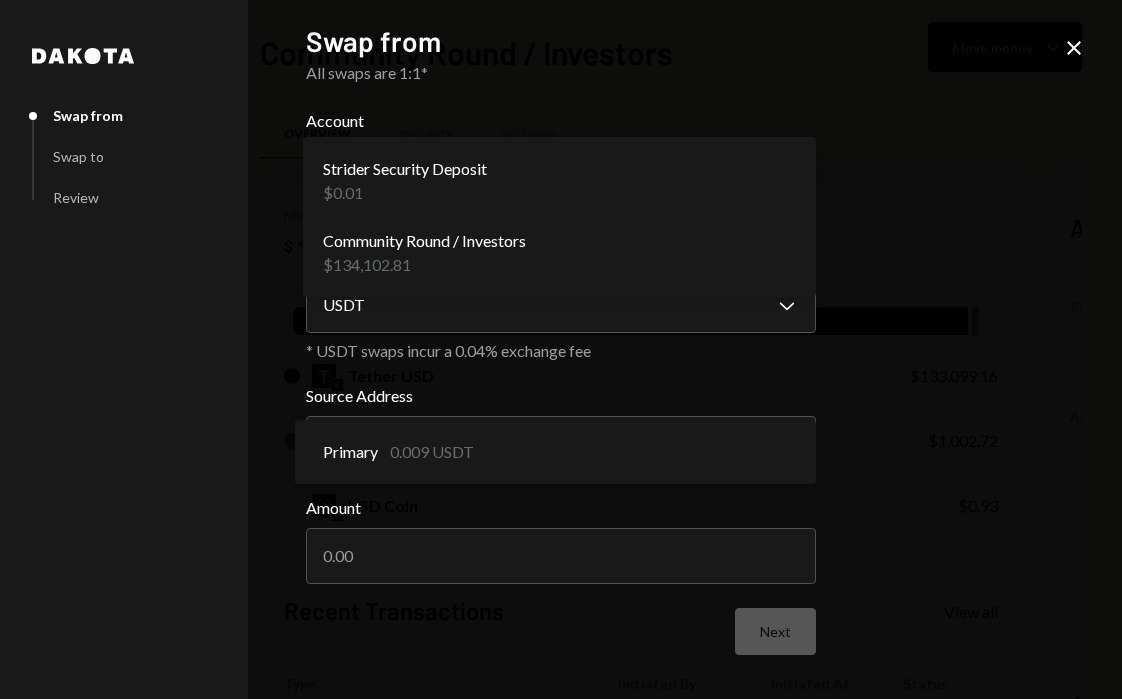 click on "V Void Ventures In... Caret Down Home Home Inbox Inbox Activities Transactions Accounts Accounts Caret Down Community Round / In... $134,102.82 Strider Security Dep... $0.01 Ecogrants $0.00 Treasury $0.00 Cards $0.00 Dollar Rewards User Recipients Team Team Community Round / Investors Move money Caret Down Overview Security Settings My balance $ 134,102.82 USDT Tether USD $133,099.16 Dakota USD $1,002.72 USD Coin $0.93 Recent Transactions View all Type Initiated By Initiated At Status Billing Drawdown Withdrawal 45  USDT Dakota System 08/04/2025 Completed Reward Earning $1.64 Dakota System 07/17/2025 Completed Billing Drawdown Withdrawal 45  USDT Dakota System 07/04/2025 Completed Withdrawal 8,960  USDC [PERSON] 07/03/2025 Completed Withdrawal 2,000  USDT [PERSON] 07/03/2025 Completed Account Details Routing Number 101019644 Copy Account Number • • • • • • • •  4605 Show Copy View more details Right Arrow Make international deposit Right Arrow Account Information Up Right Arrow" at bounding box center [561, 349] 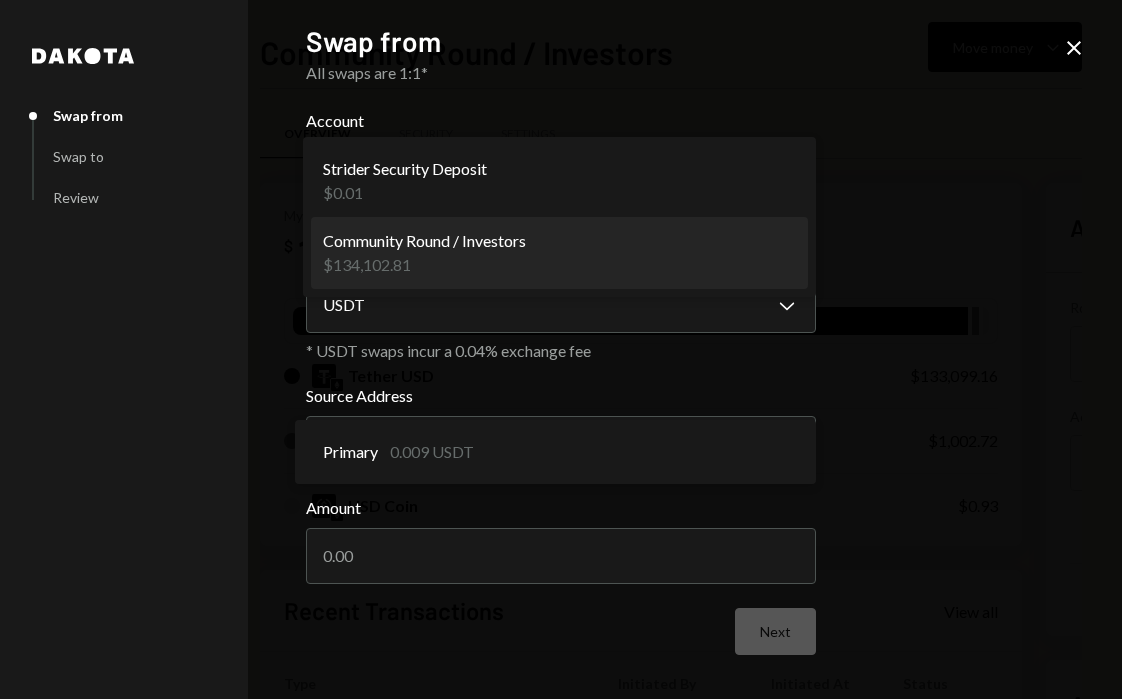 select on "**********" 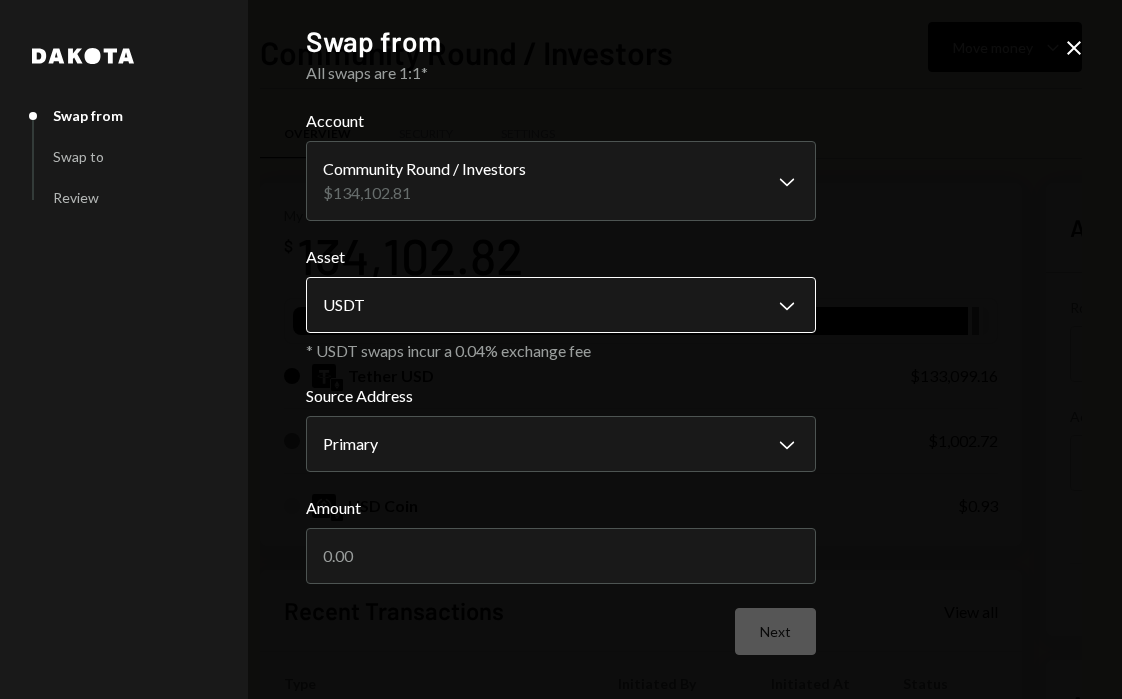 click on "V Void Ventures In... Caret Down Home Home Inbox Inbox Activities Transactions Accounts Accounts Caret Down Community Round / In... $134,102.82 Strider Security Dep... $0.01 Ecogrants $0.00 Treasury $0.00 Cards $0.00 Dollar Rewards User Recipients Team Team Community Round / Investors Move money Caret Down Overview Security Settings My balance $ 134,102.82 USDT Tether USD $133,099.16 Dakota USD $1,002.72 USD Coin $0.93 Recent Transactions View all Type Initiated By Initiated At Status Billing Drawdown Withdrawal 45  USDT Dakota System 08/04/2025 Completed Reward Earning $1.64 Dakota System 07/17/2025 Completed Billing Drawdown Withdrawal 45  USDT Dakota System 07/04/2025 Completed Withdrawal 8,960  USDC [PERSON] 07/03/2025 Completed Withdrawal 2,000  USDT [PERSON] 07/03/2025 Completed Account Details Routing Number 101019644 Copy Account Number • • • • • • • •  4605 Show Copy View more details Right Arrow Make international deposit Right Arrow Account Information Up Right Arrow" at bounding box center (561, 349) 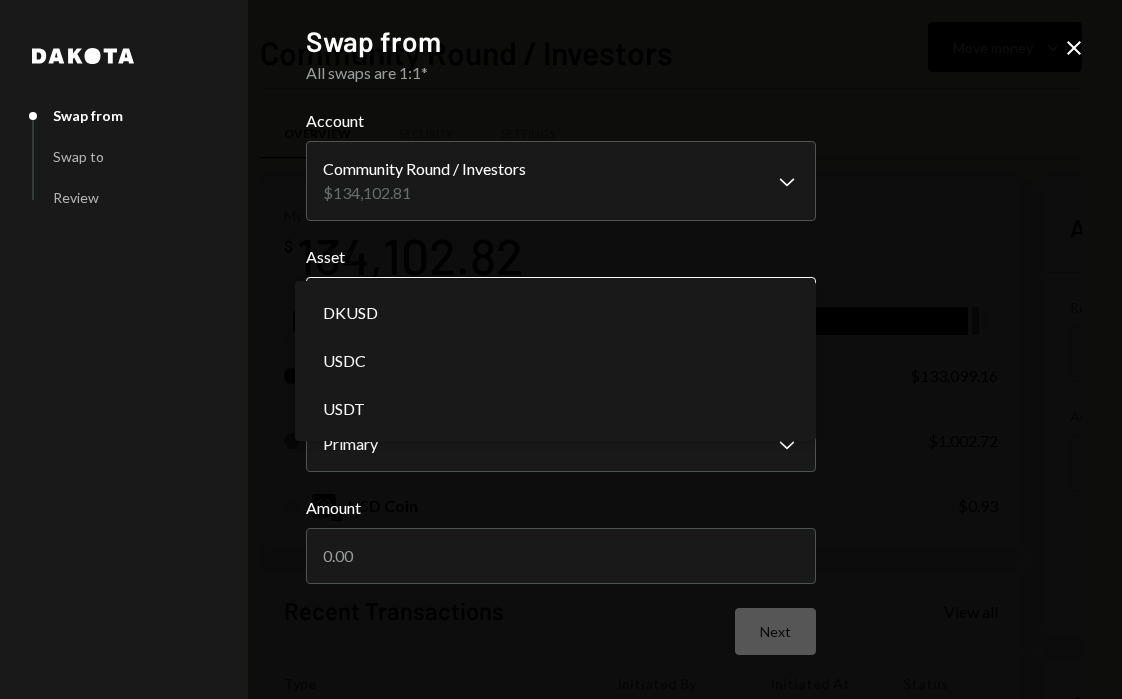 click on "V Void Ventures In... Caret Down Home Home Inbox Inbox Activities Transactions Accounts Accounts Caret Down Community Round / In... $134,102.82 Strider Security Dep... $0.01 Ecogrants $0.00 Treasury $0.00 Cards $0.00 Dollar Rewards User Recipients Team Team Community Round / Investors Move money Caret Down Overview Security Settings My balance $ 134,102.82 USDT Tether USD $133,099.16 Dakota USD $1,002.72 USD Coin $0.93 Recent Transactions View all Type Initiated By Initiated At Status Billing Drawdown Withdrawal 45  USDT Dakota System 08/04/2025 Completed Reward Earning $1.64 Dakota System 07/17/2025 Completed Billing Drawdown Withdrawal 45  USDT Dakota System 07/04/2025 Completed Withdrawal 8,960  USDC [PERSON] 07/03/2025 Completed Withdrawal 2,000  USDT [PERSON] 07/03/2025 Completed Account Details Routing Number 101019644 Copy Account Number • • • • • • • •  4605 Show Copy View more details Right Arrow Make international deposit Right Arrow Account Information Up Right Arrow" at bounding box center (561, 349) 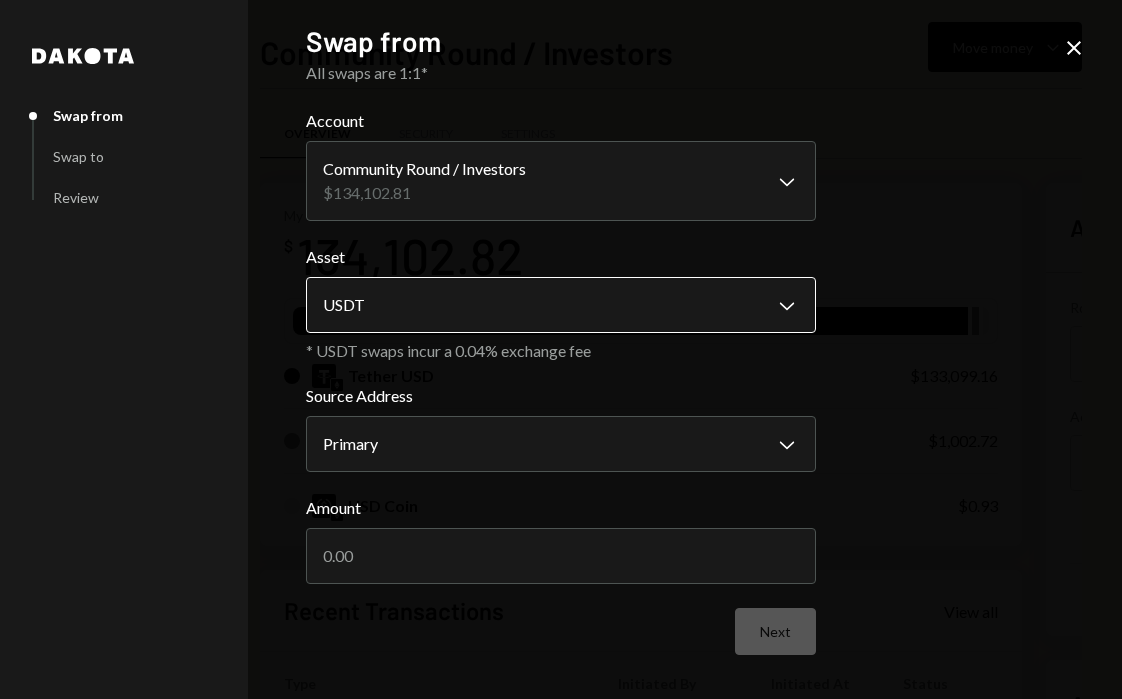 click on "V Void Ventures In... Caret Down Home Home Inbox Inbox Activities Transactions Accounts Accounts Caret Down Community Round / In... $134,102.82 Strider Security Dep... $0.01 Ecogrants $0.00 Treasury $0.00 Cards $0.00 Dollar Rewards User Recipients Team Team Community Round / Investors Move money Caret Down Overview Security Settings My balance $ 134,102.82 USDT Tether USD $133,099.16 Dakota USD $1,002.72 USD Coin $0.93 Recent Transactions View all Type Initiated By Initiated At Status Billing Drawdown Withdrawal 45  USDT Dakota System 08/04/2025 Completed Reward Earning $1.64 Dakota System 07/17/2025 Completed Billing Drawdown Withdrawal 45  USDT Dakota System 07/04/2025 Completed Withdrawal 8,960  USDC [PERSON] 07/03/2025 Completed Withdrawal 2,000  USDT [PERSON] 07/03/2025 Completed Account Details Routing Number 101019644 Copy Account Number • • • • • • • •  4605 Show Copy View more details Right Arrow Make international deposit Right Arrow Account Information Up Right Arrow" at bounding box center [561, 349] 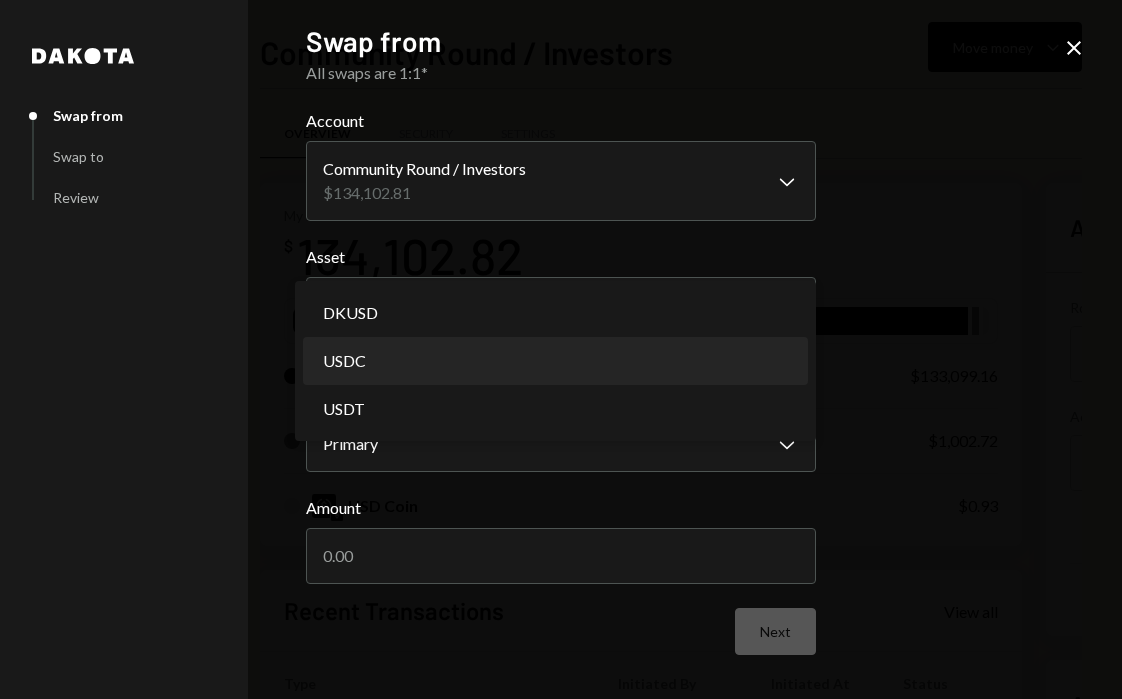 select on "****" 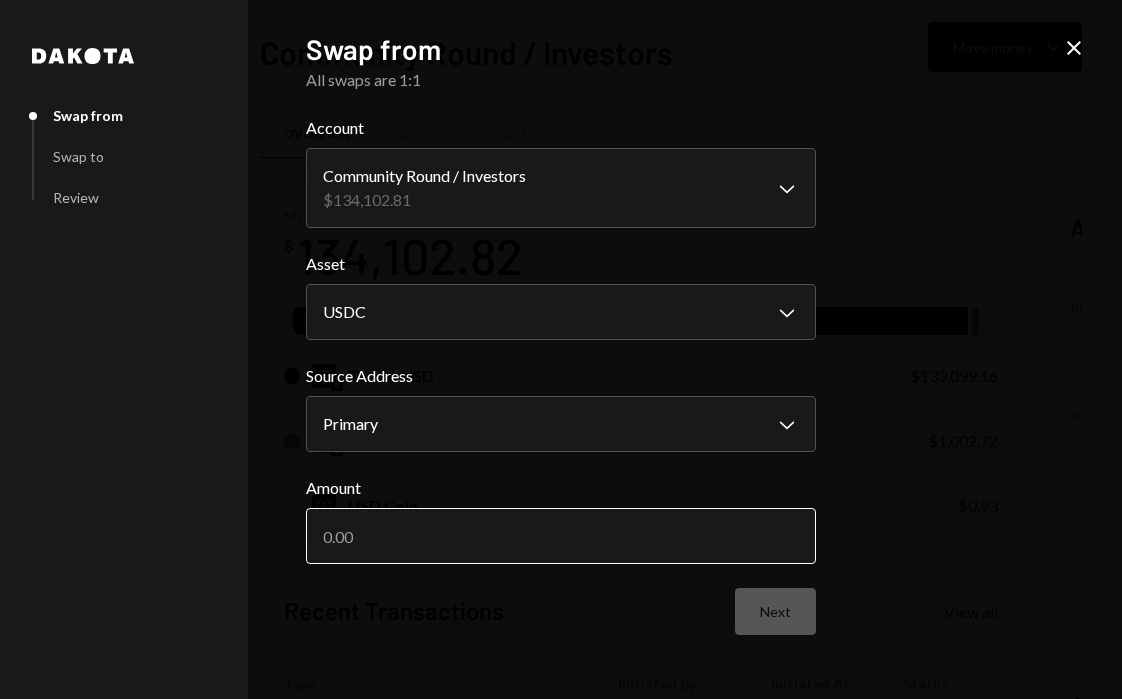 click on "Amount" at bounding box center (561, 536) 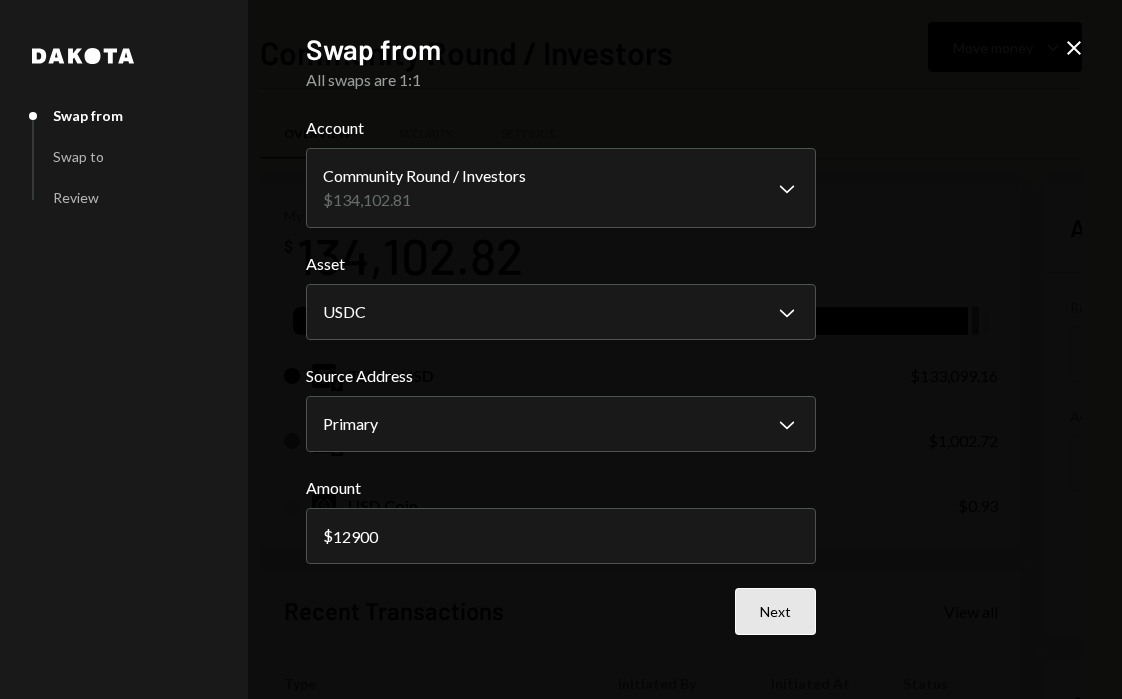 type on "12900" 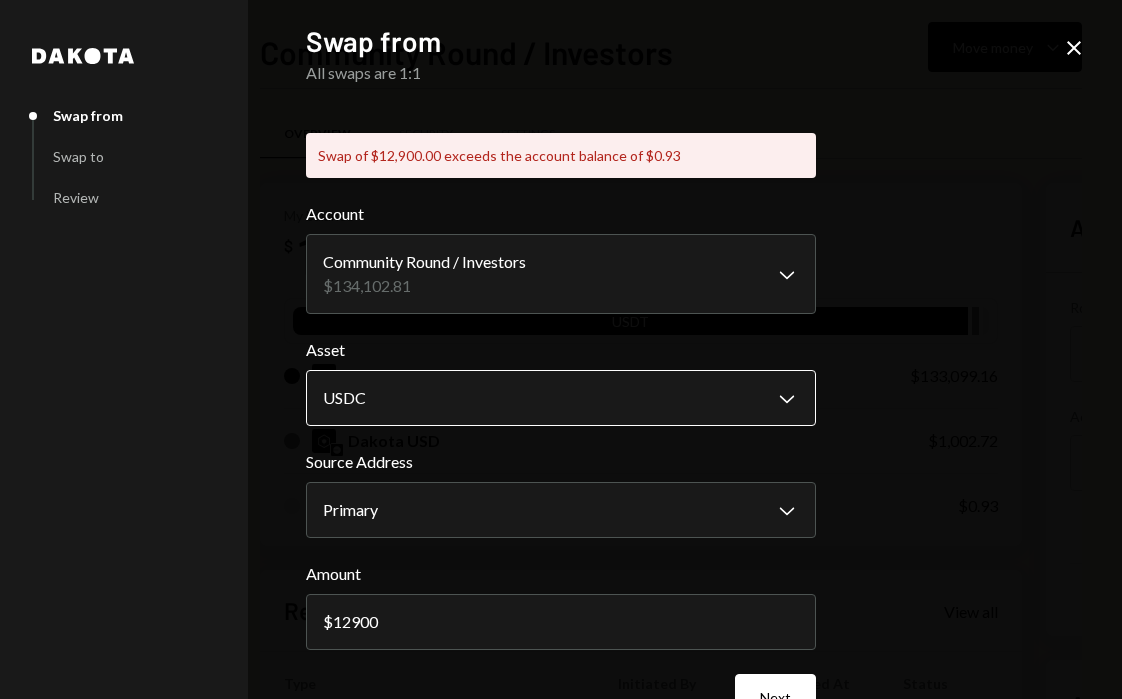 click on "V Void Ventures In... Caret Down Home Home Inbox Inbox Activities Transactions Accounts Accounts Caret Down Community Round / In... $134,102.82 Strider Security Dep... $0.01 Ecogrants $0.00 Treasury $0.00 Cards $0.00 Dollar Rewards User Recipients Team Team Community Round / Investors Move money Caret Down Overview Security Settings My balance $ 134,102.82 USDT Tether USD $133,099.16 Dakota USD $1,002.72 USD Coin $0.93 Recent Transactions View all Type Initiated By Initiated At Status Billing Drawdown Withdrawal 45  USDT Dakota System 08/04/2025 Completed Reward Earning $1.64 Dakota System 07/17/2025 Completed Billing Drawdown Withdrawal 45  USDT Dakota System 07/04/2025 Completed Withdrawal 8,960  USDC [PERSON] 07/03/2025 Completed Withdrawal 2,000  USDT [PERSON] 07/03/2025 Completed Account Details Routing Number 101019644 Copy Account Number • • • • • • • •  4605 Show Copy View more details Right Arrow Make international deposit Right Arrow Account Information Up Right Arrow $" at bounding box center (561, 349) 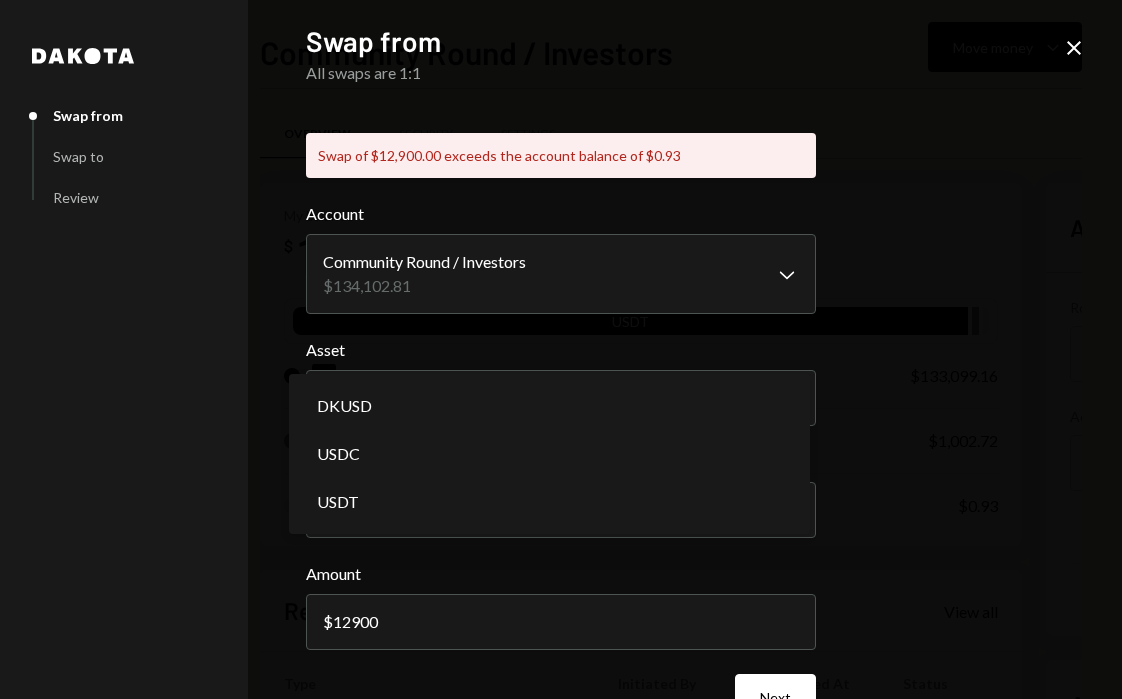 select on "****" 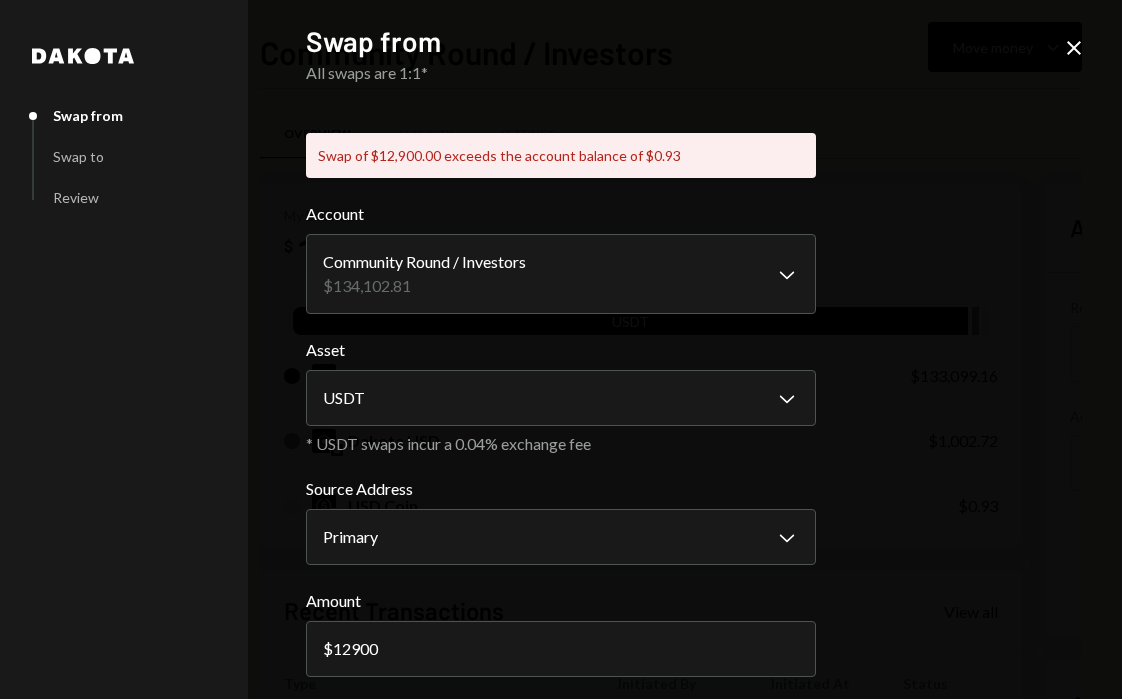 scroll, scrollTop: 81, scrollLeft: 0, axis: vertical 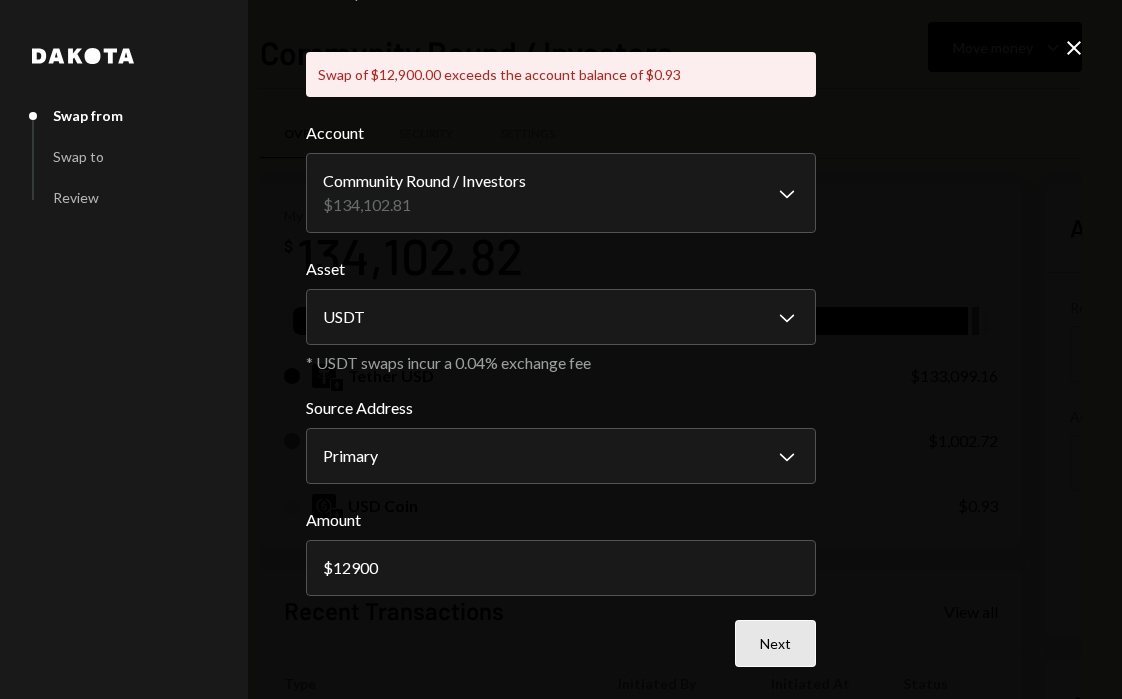 click on "Next" at bounding box center [775, 643] 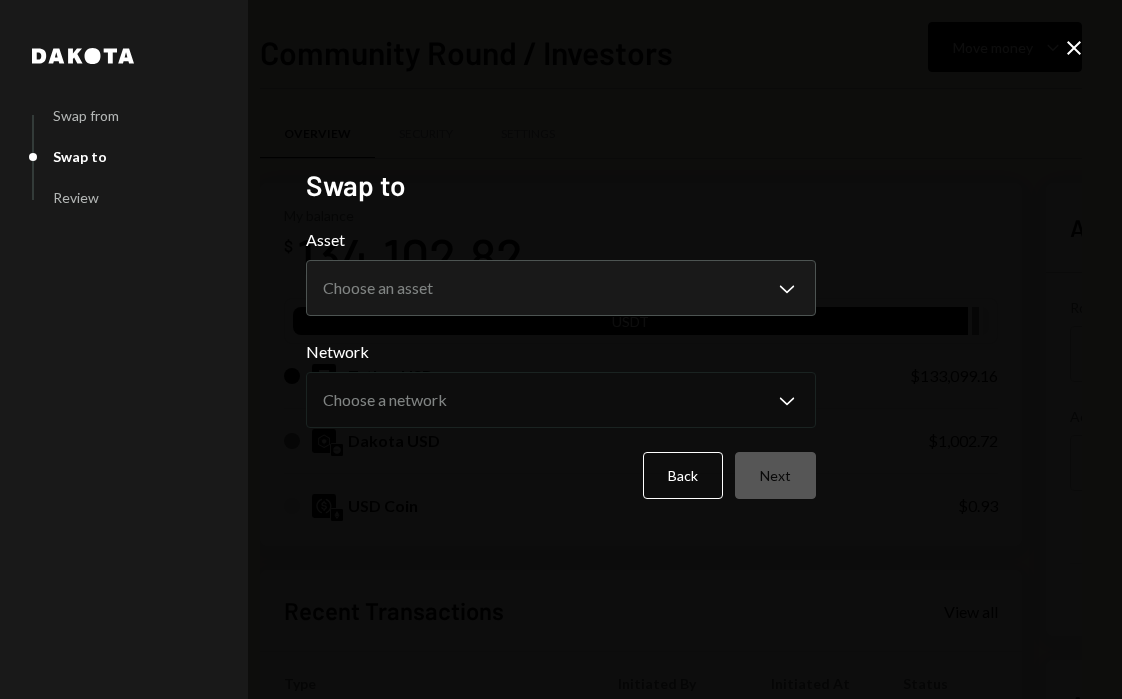 scroll, scrollTop: 0, scrollLeft: 0, axis: both 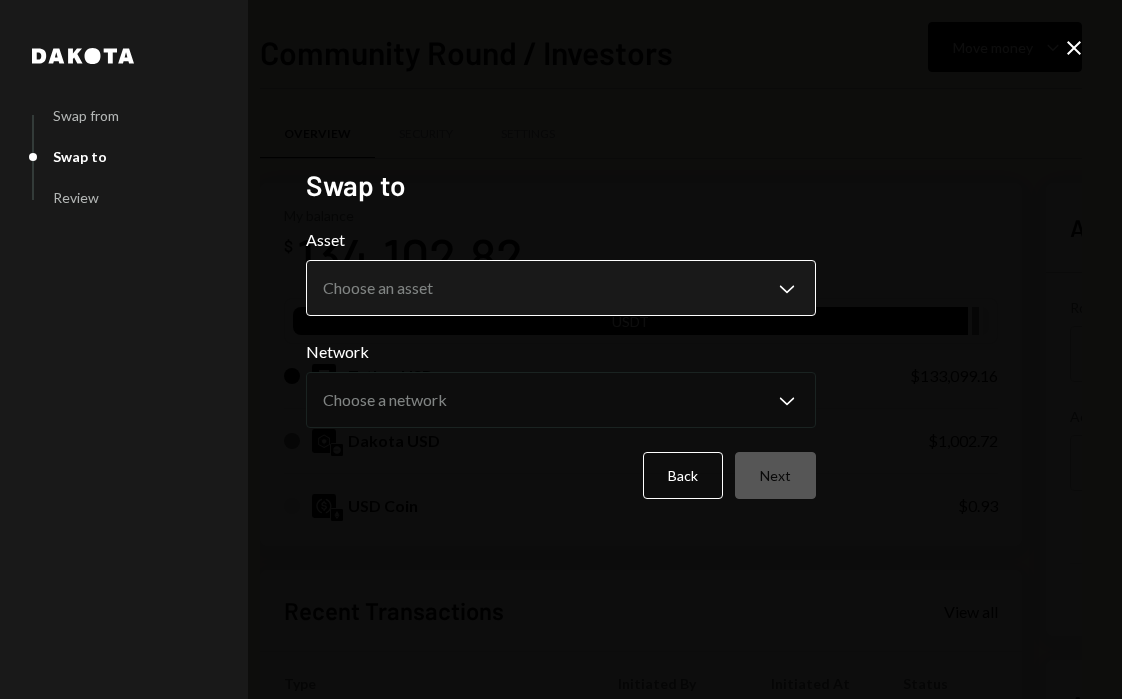 click on "V Void Ventures In... Caret Down Home Home Inbox Inbox Activities Transactions Accounts Accounts Caret Down Community Round / In... $134,102.82 Strider Security Dep... $0.01 Ecogrants $0.00 Treasury $0.00 Cards $0.00 Dollar Rewards User Recipients Team Team Community Round / Investors Move money Caret Down Overview Security Settings My balance $ 134,102.82 USDT Tether USD $133,099.16 Dakota USD $1,002.72 USD Coin $0.93 Recent Transactions View all Type Initiated By Initiated At Status Billing Drawdown Withdrawal 45  USDT Dakota System 08/04/2025 Completed Reward Earning $1.64 Dakota System 07/17/2025 Completed Billing Drawdown Withdrawal 45  USDT Dakota System 07/04/2025 Completed Withdrawal 8,960  USDC [PERSON] 07/03/2025 Completed Withdrawal 2,000  USDT [PERSON] 07/03/2025 Completed Account Details Routing Number 101019644 Copy Account Number • • • • • • • •  4605 Show Copy View more details Right Arrow Make international deposit Right Arrow Account Information Up Right Arrow" at bounding box center (561, 349) 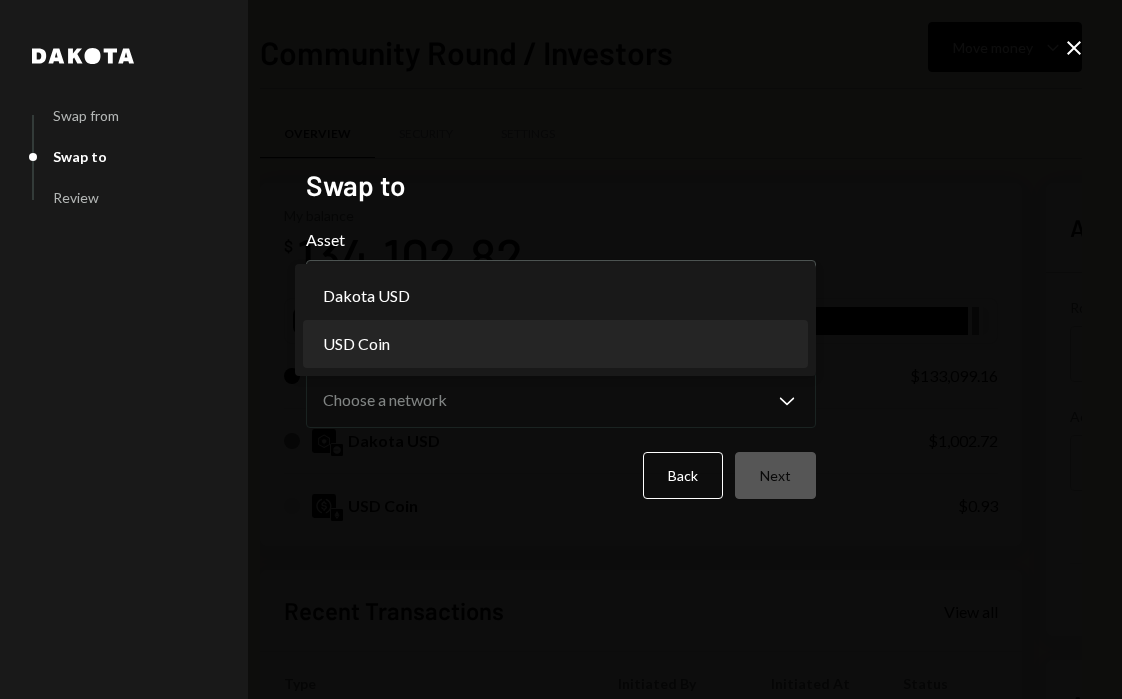 select on "****" 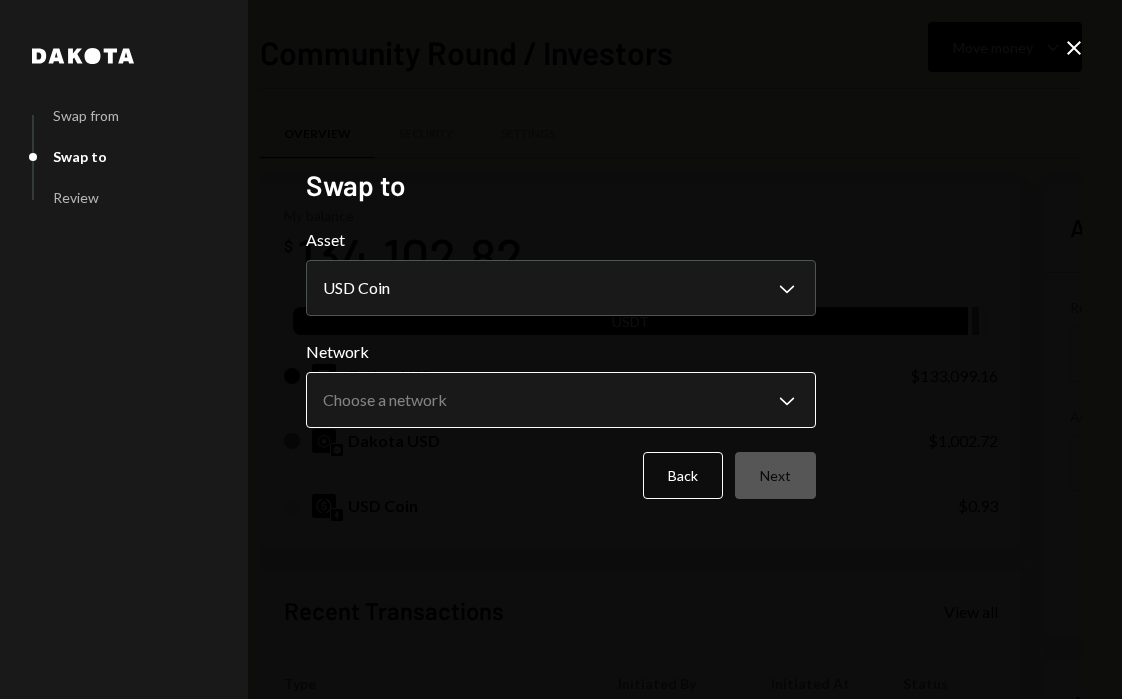click on "V Void Ventures In... Caret Down Home Home Inbox Inbox Activities Transactions Accounts Accounts Caret Down Community Round / In... $134,102.82 Strider Security Dep... $0.01 Ecogrants $0.00 Treasury $0.00 Cards $0.00 Dollar Rewards User Recipients Team Team Community Round / Investors Move money Caret Down Overview Security Settings My balance $ 134,102.82 USDT Tether USD $133,099.16 Dakota USD $1,002.72 USD Coin $0.93 Recent Transactions View all Type Initiated By Initiated At Status Billing Drawdown Withdrawal 45  USDT Dakota System 08/04/2025 Completed Reward Earning $1.64 Dakota System 07/17/2025 Completed Billing Drawdown Withdrawal 45  USDT Dakota System 07/04/2025 Completed Withdrawal 8,960  USDC [PERSON] 07/03/2025 Completed Withdrawal 2,000  USDT [PERSON] 07/03/2025 Completed Account Details Routing Number 101019644 Copy Account Number • • • • • • • •  4605 Show Copy View more details Right Arrow Make international deposit Right Arrow Account Information Up Right Arrow" at bounding box center [561, 349] 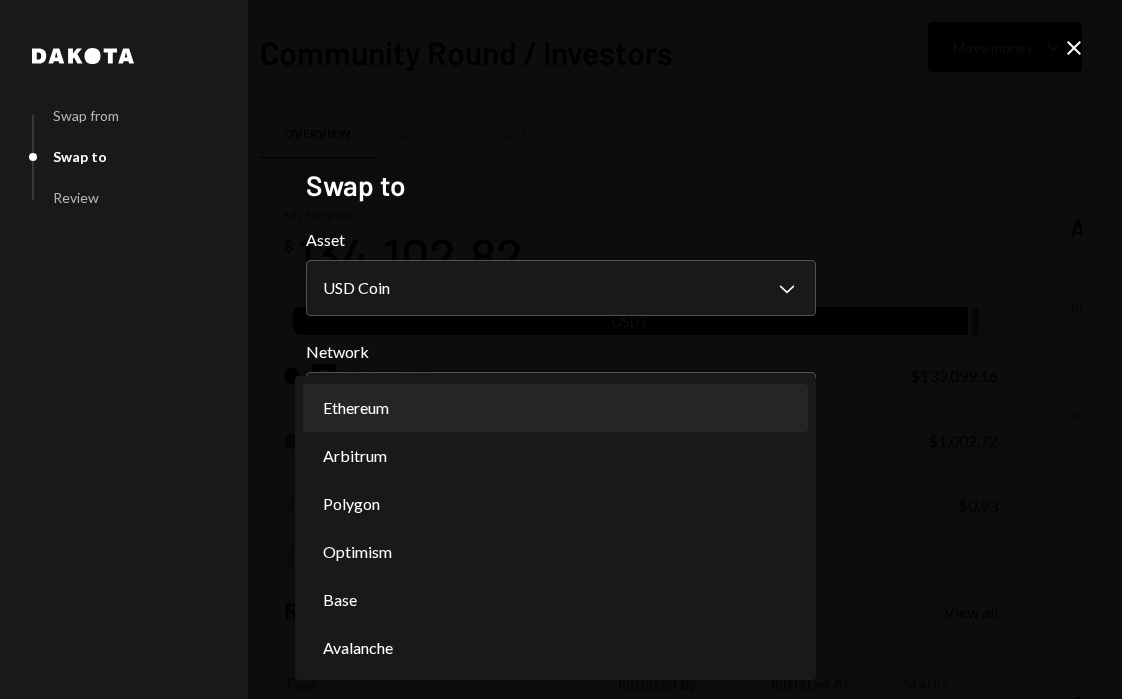 select on "**********" 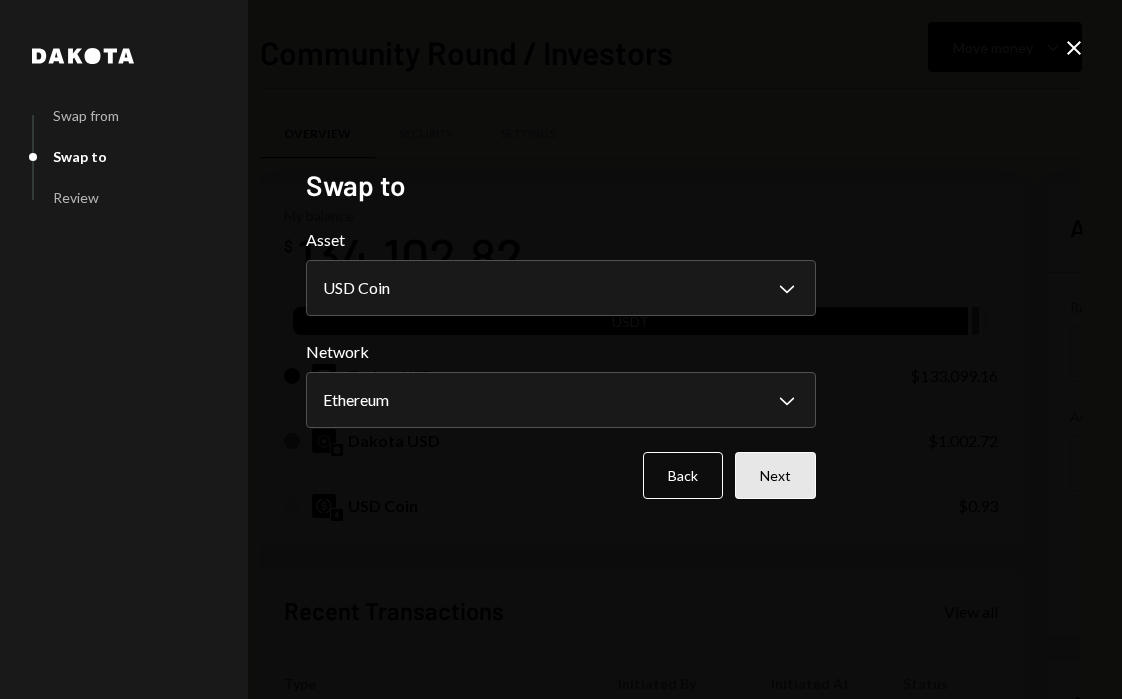 click on "Next" at bounding box center (775, 475) 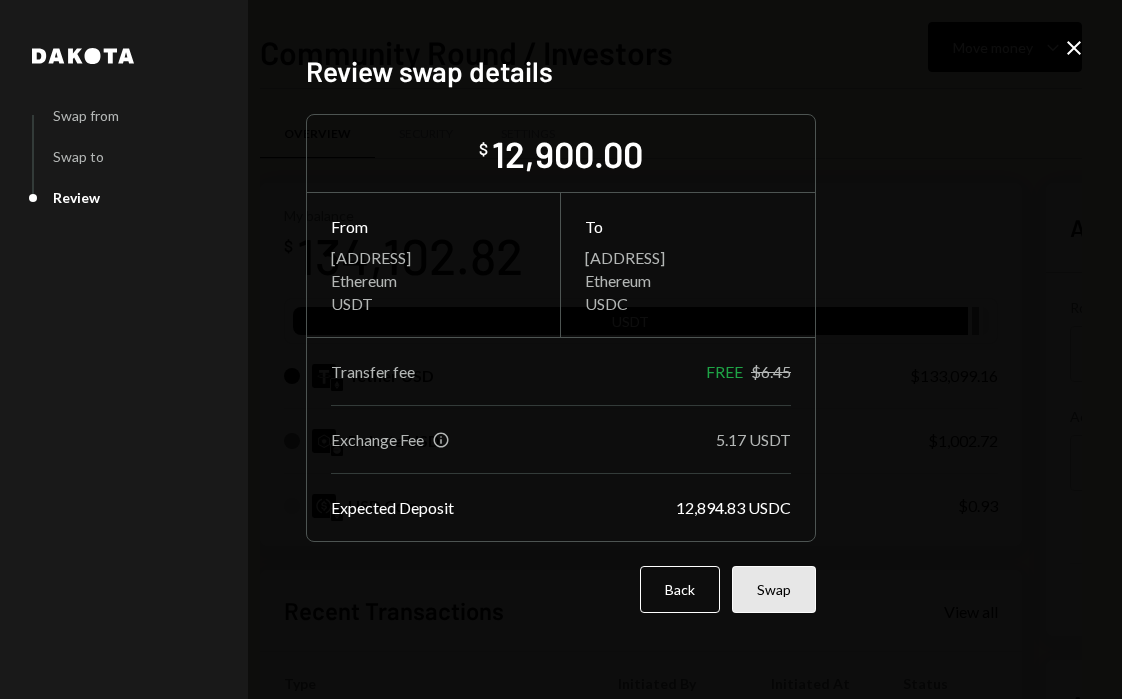 click on "Swap" at bounding box center [774, 589] 